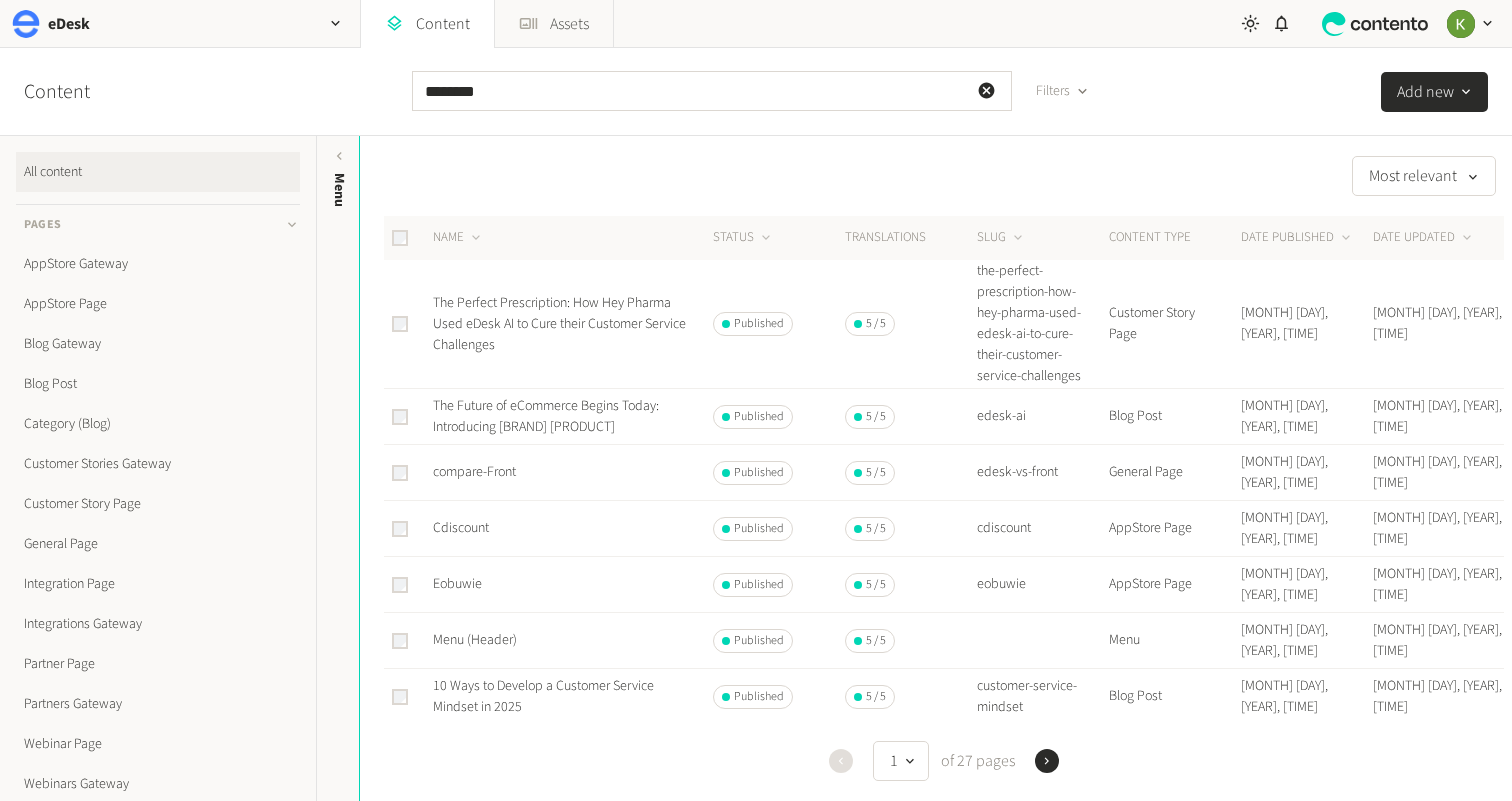 scroll, scrollTop: 0, scrollLeft: 0, axis: both 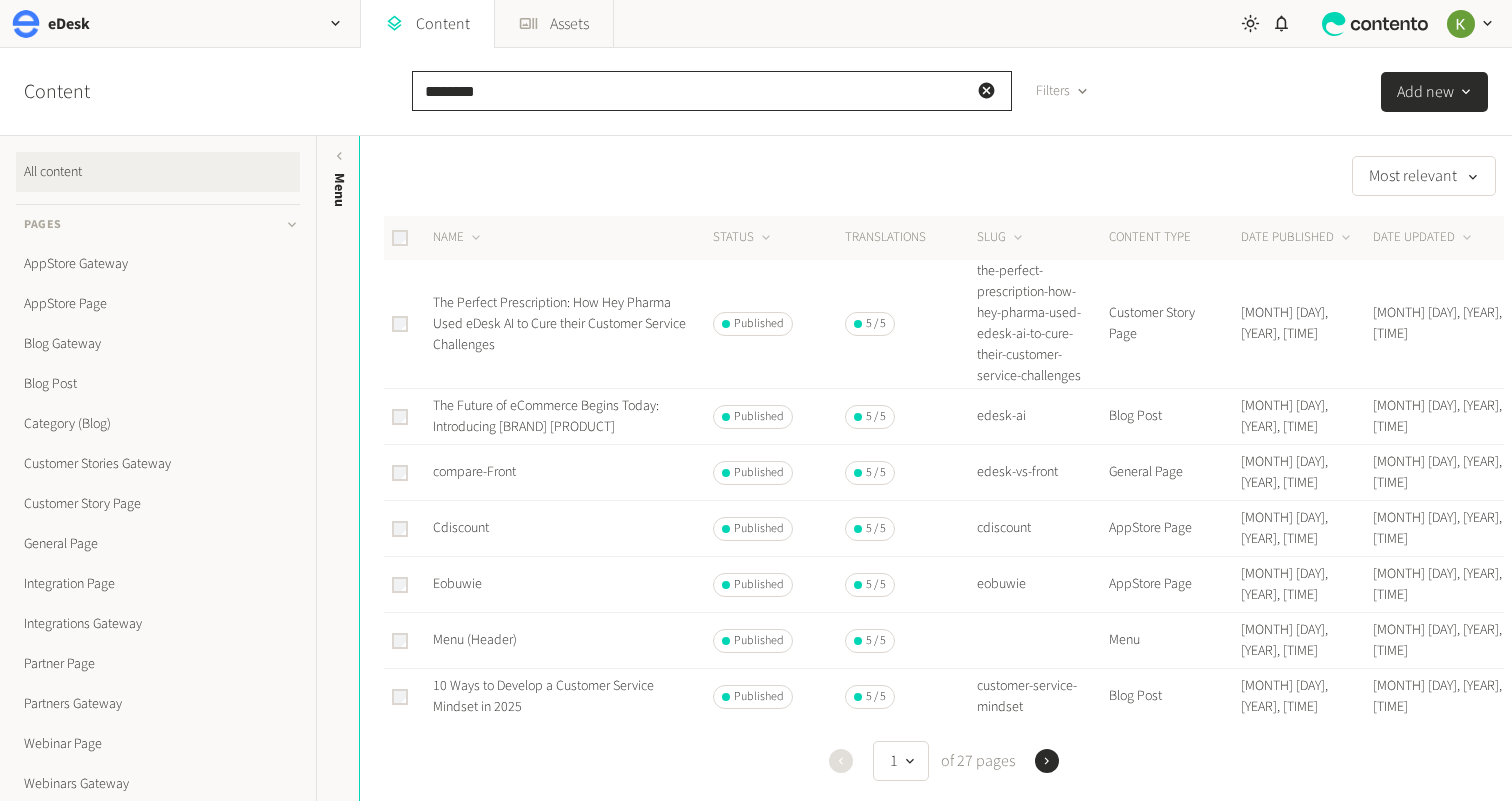 drag, startPoint x: 399, startPoint y: 87, endPoint x: 373, endPoint y: 86, distance: 26.019224 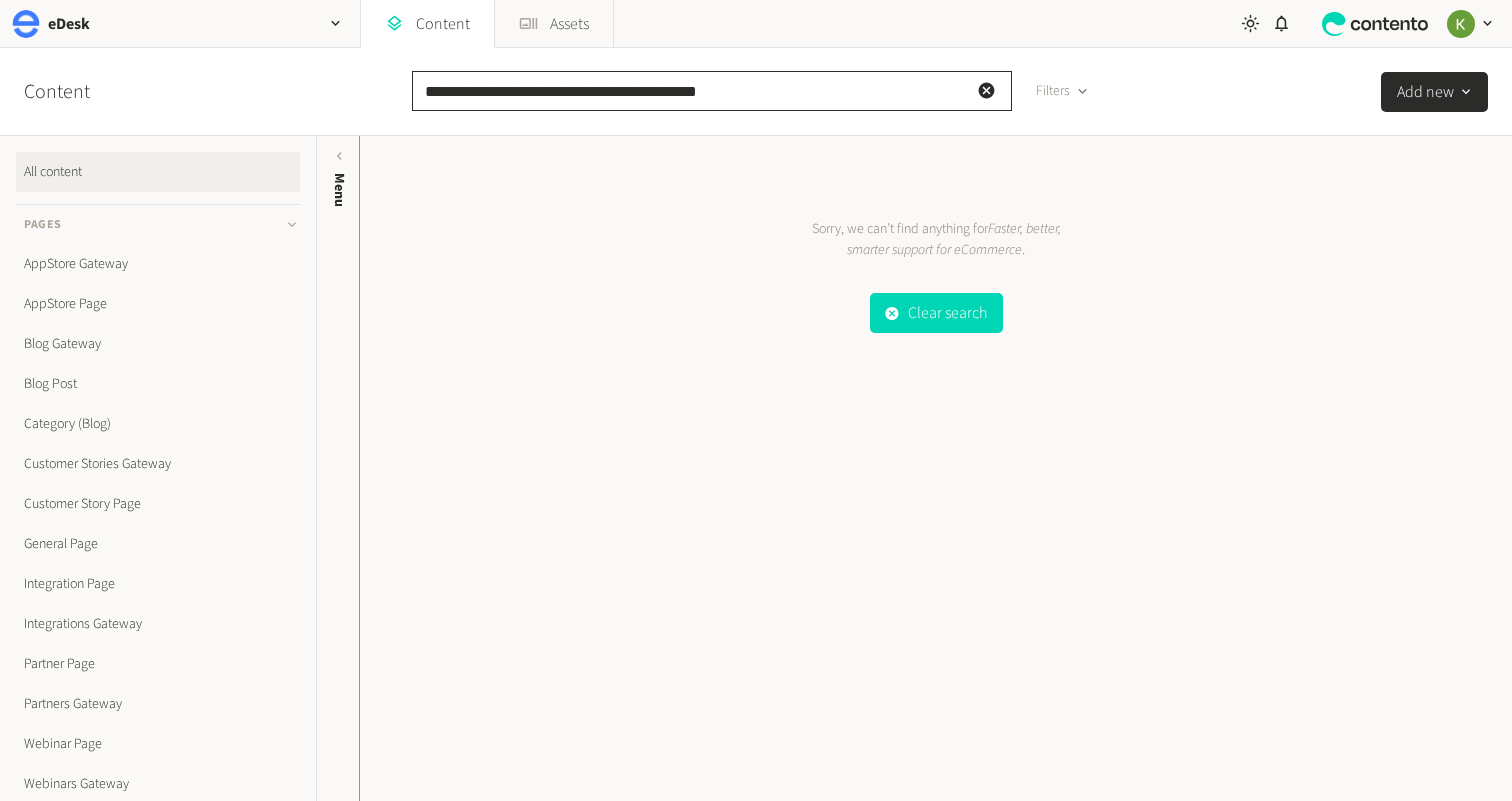 drag, startPoint x: 737, startPoint y: 88, endPoint x: 332, endPoint y: 81, distance: 405.0605 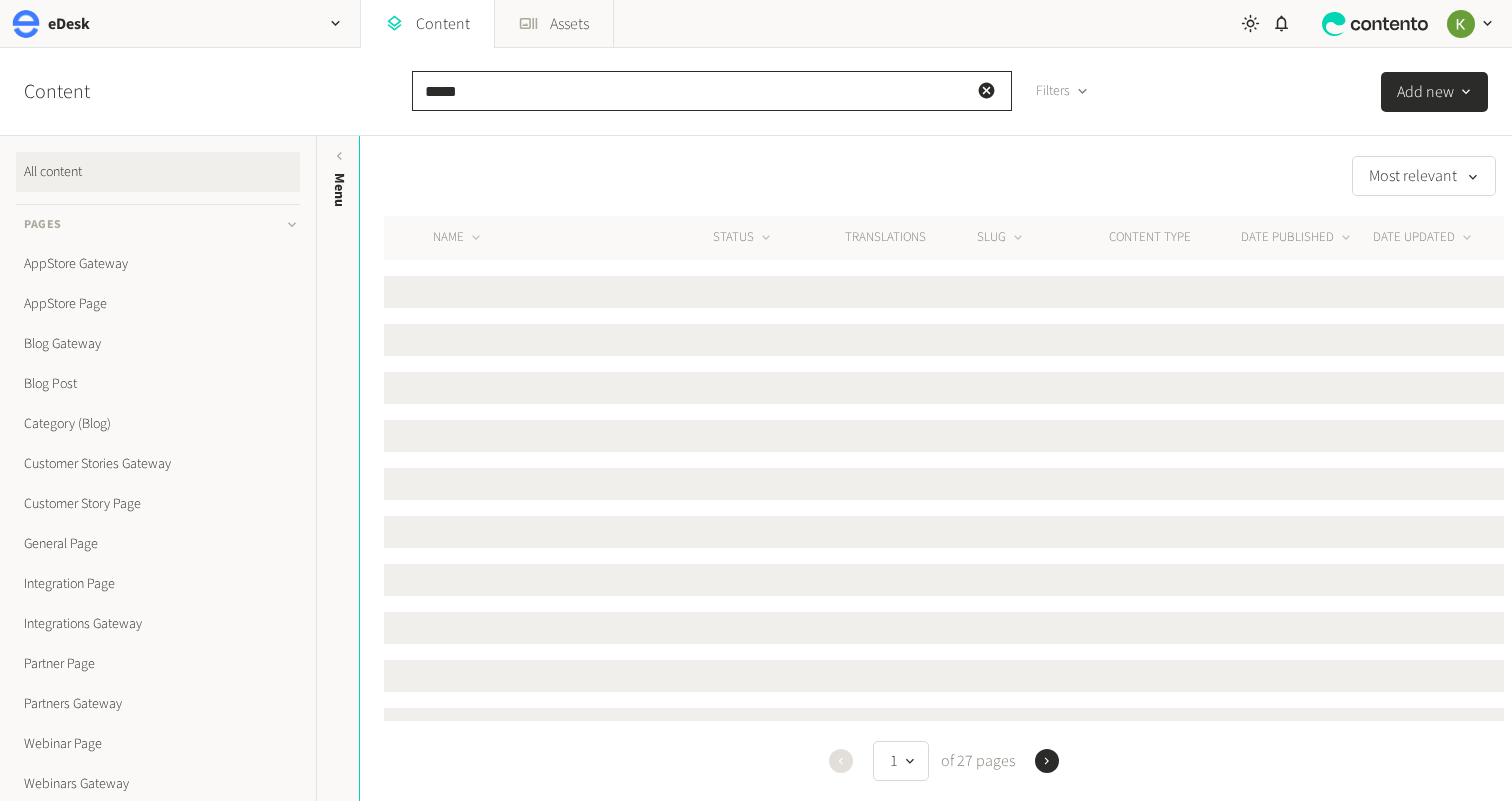 type on "****" 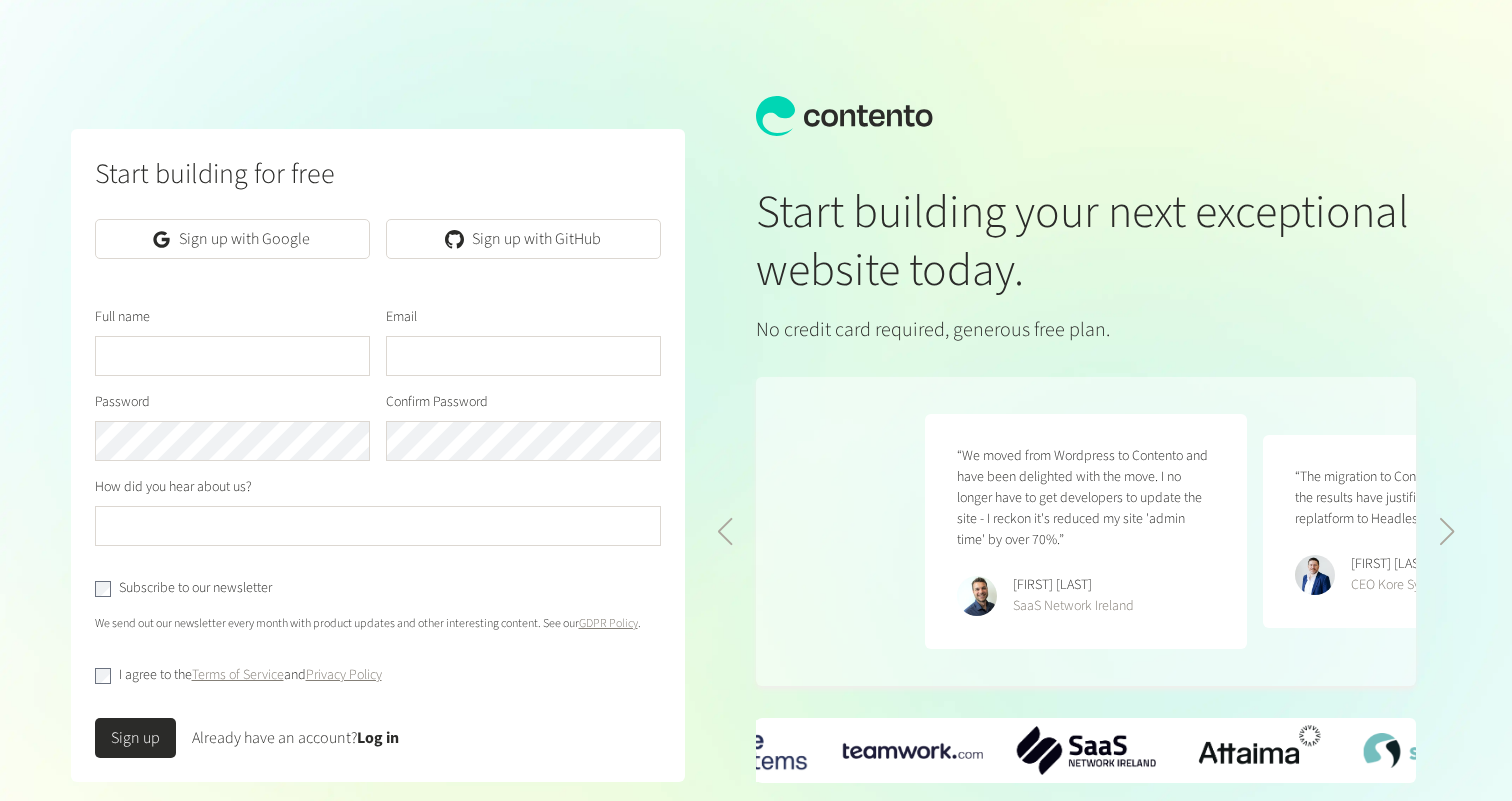 scroll, scrollTop: 0, scrollLeft: 0, axis: both 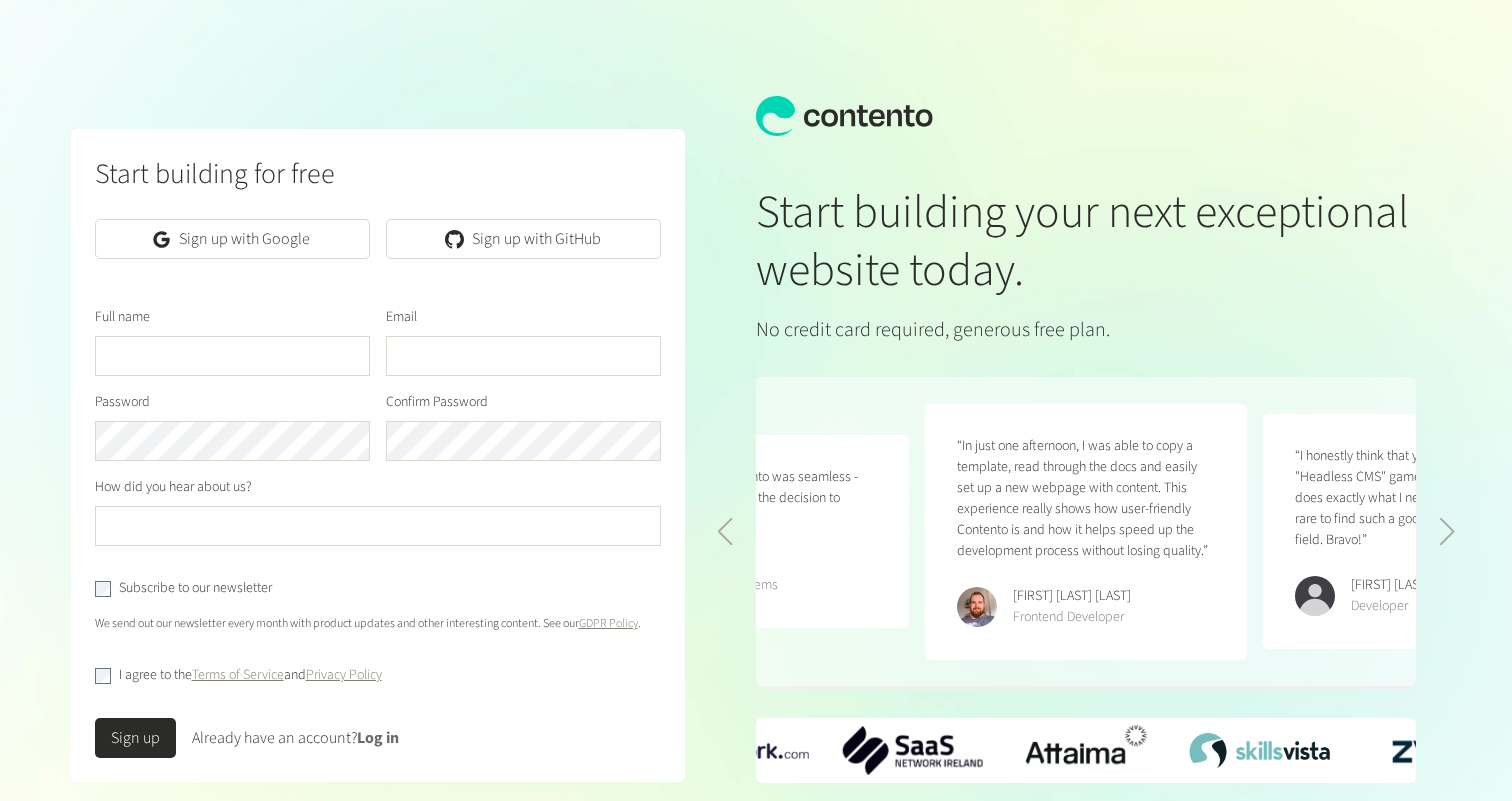 click on "Log in" 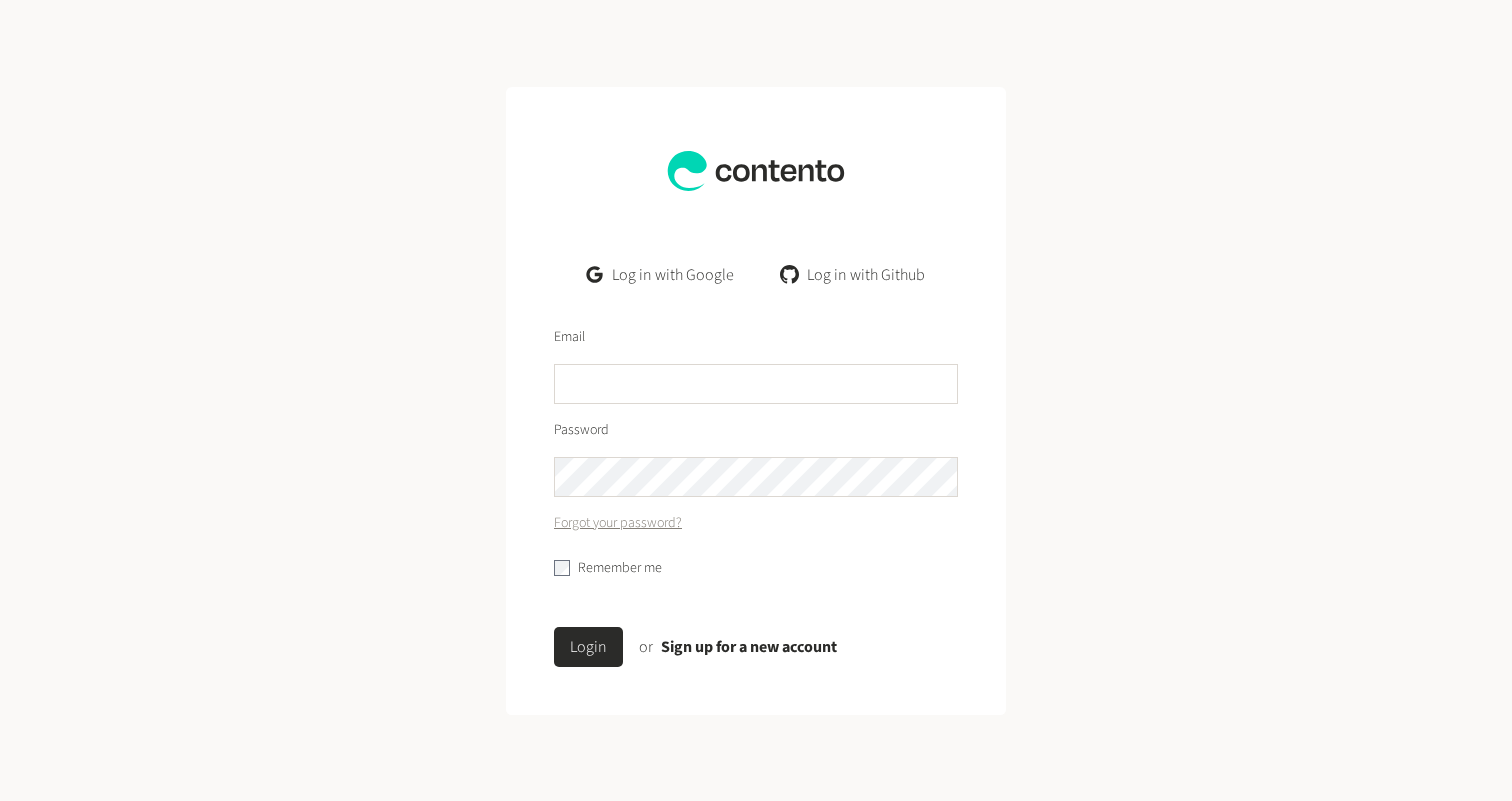 click on "Log in with Google" 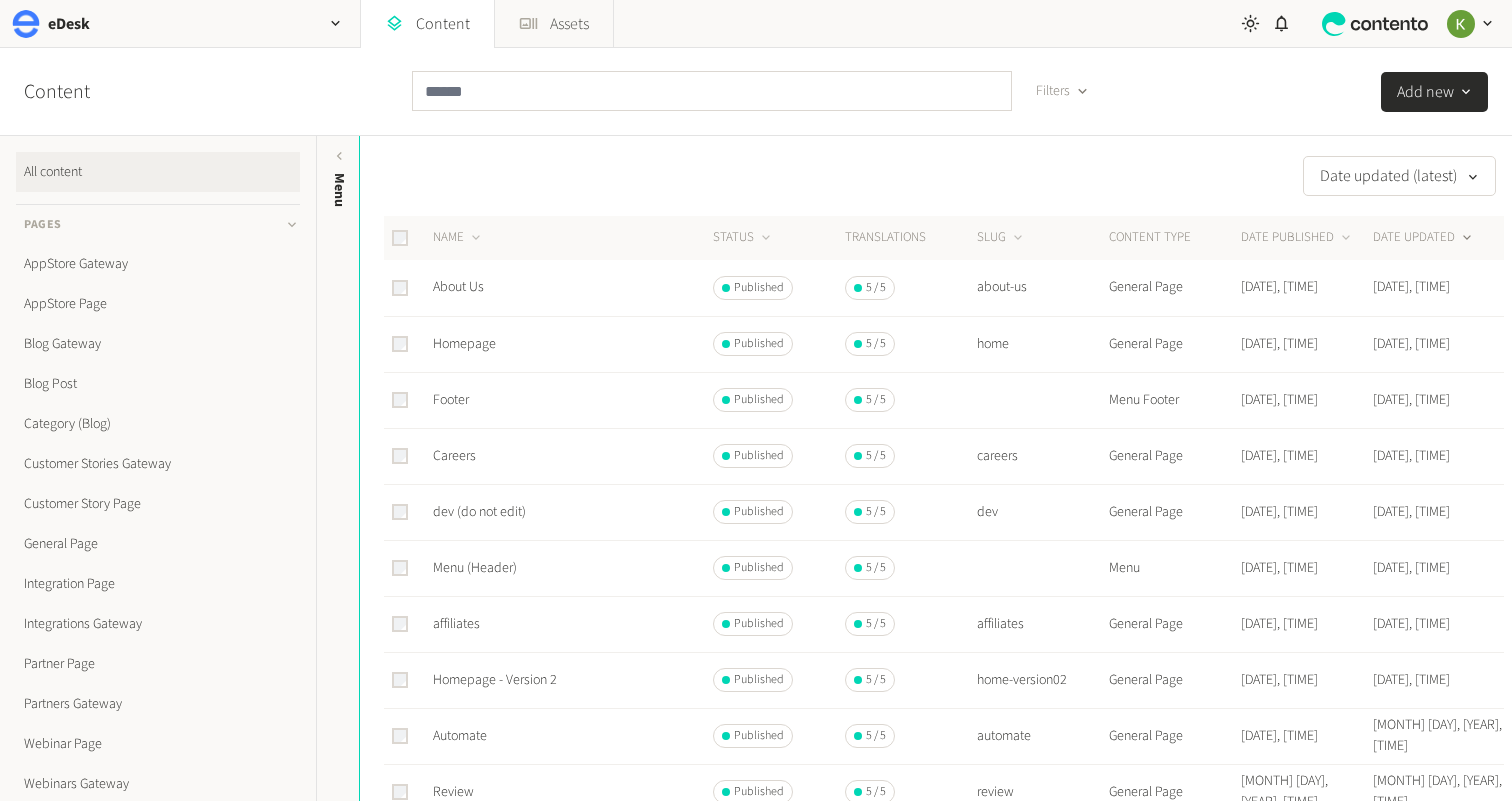 scroll, scrollTop: 0, scrollLeft: 0, axis: both 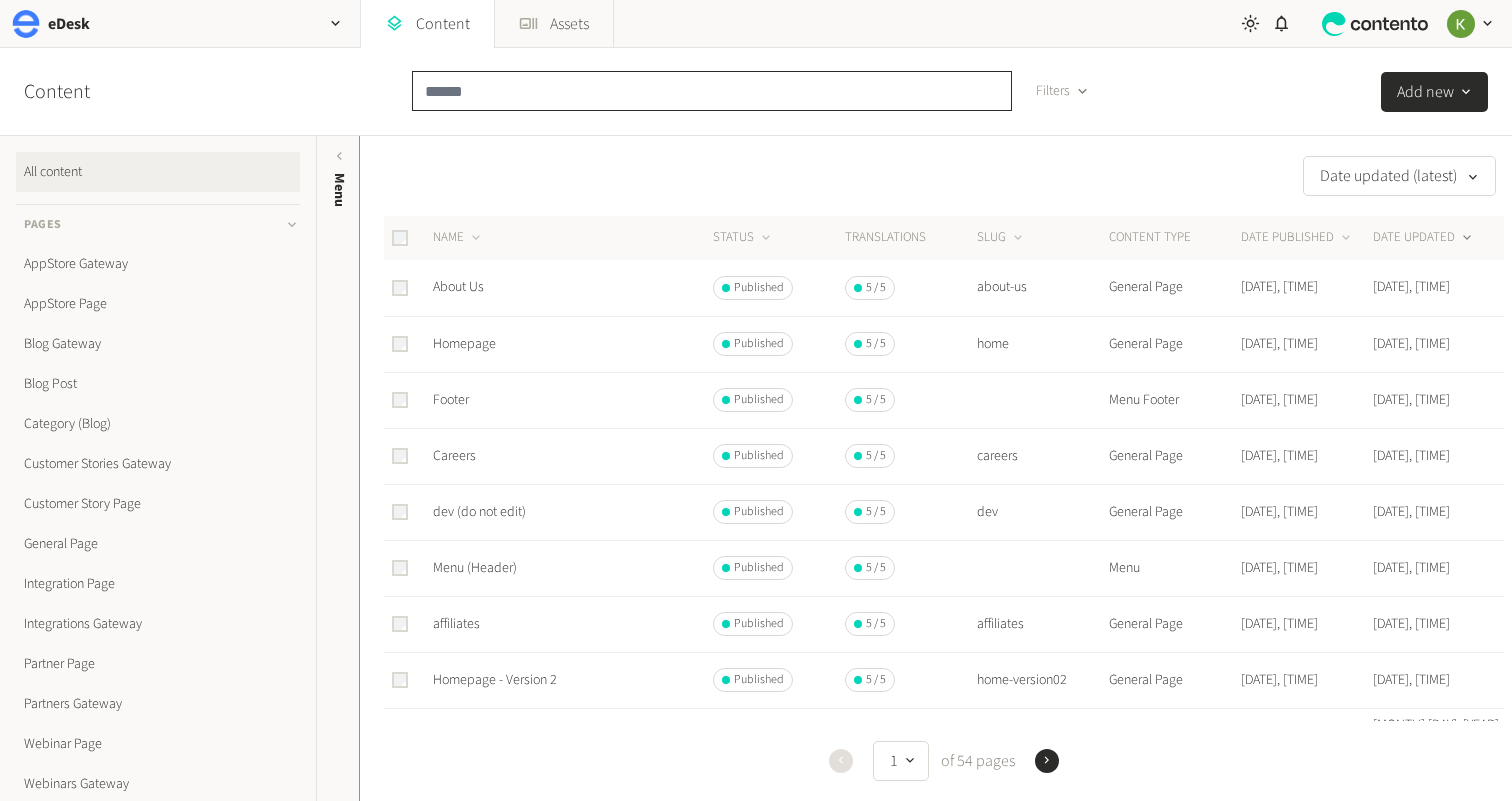 click 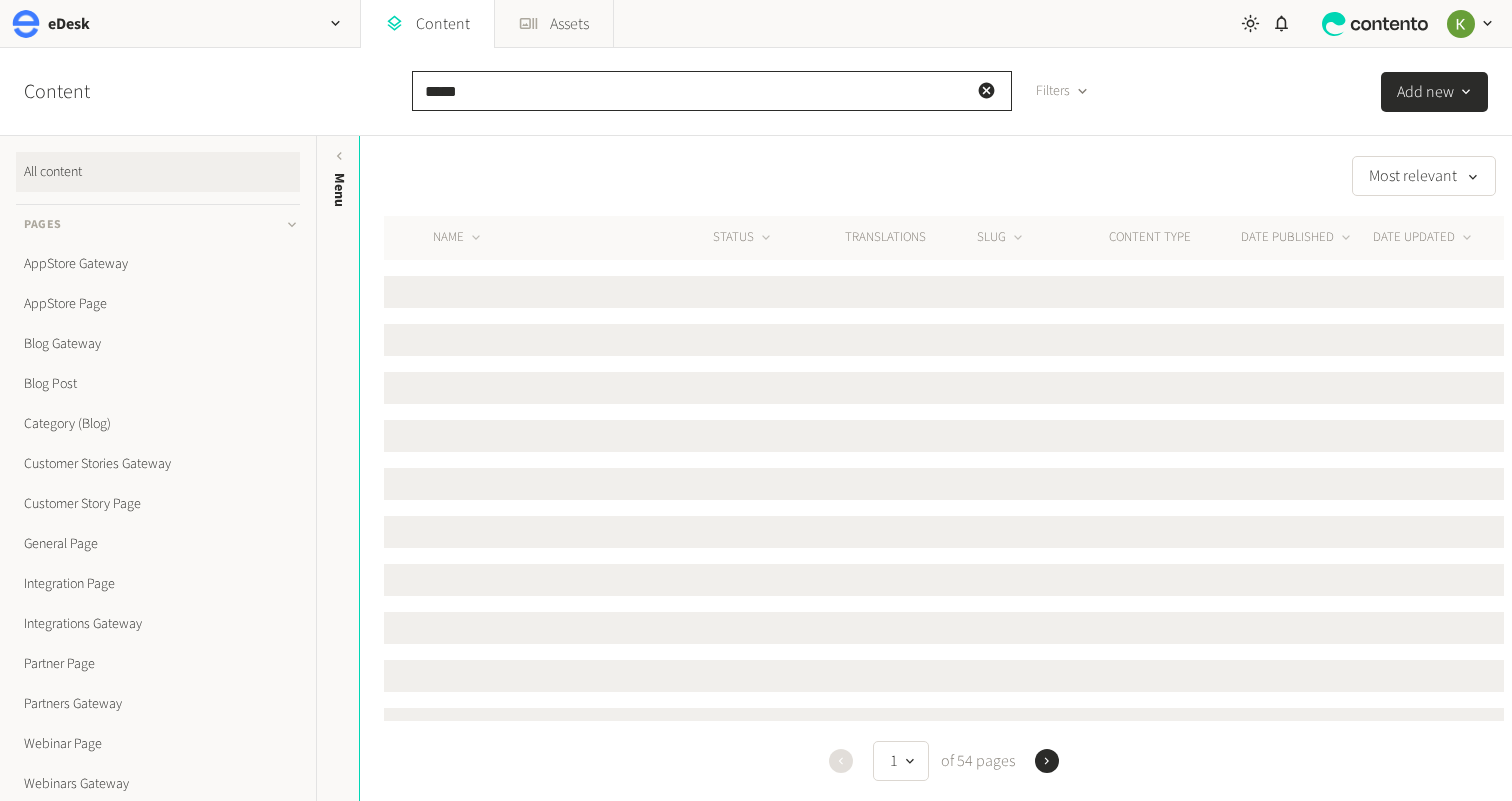 type on "****" 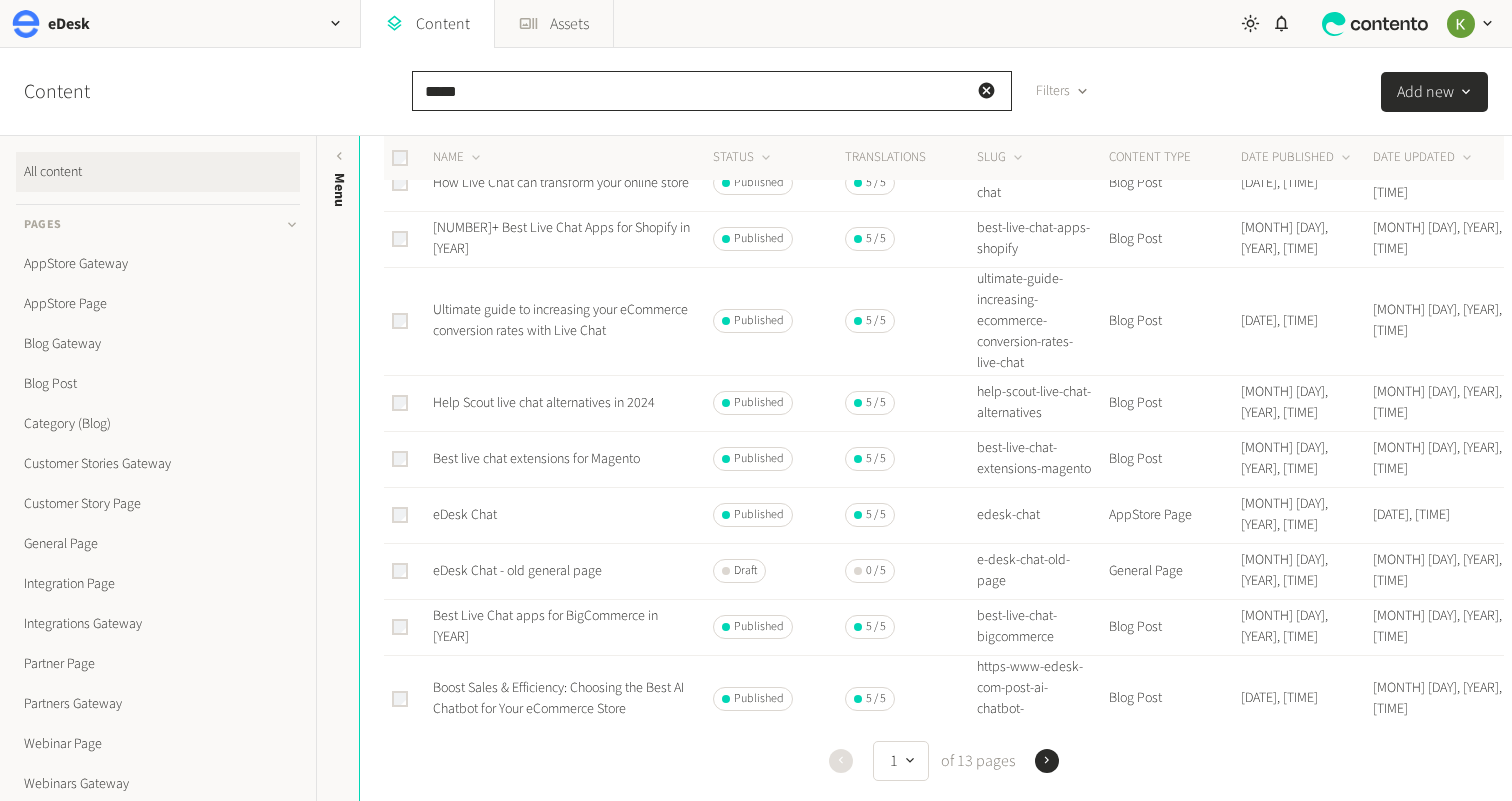 scroll, scrollTop: 423, scrollLeft: 0, axis: vertical 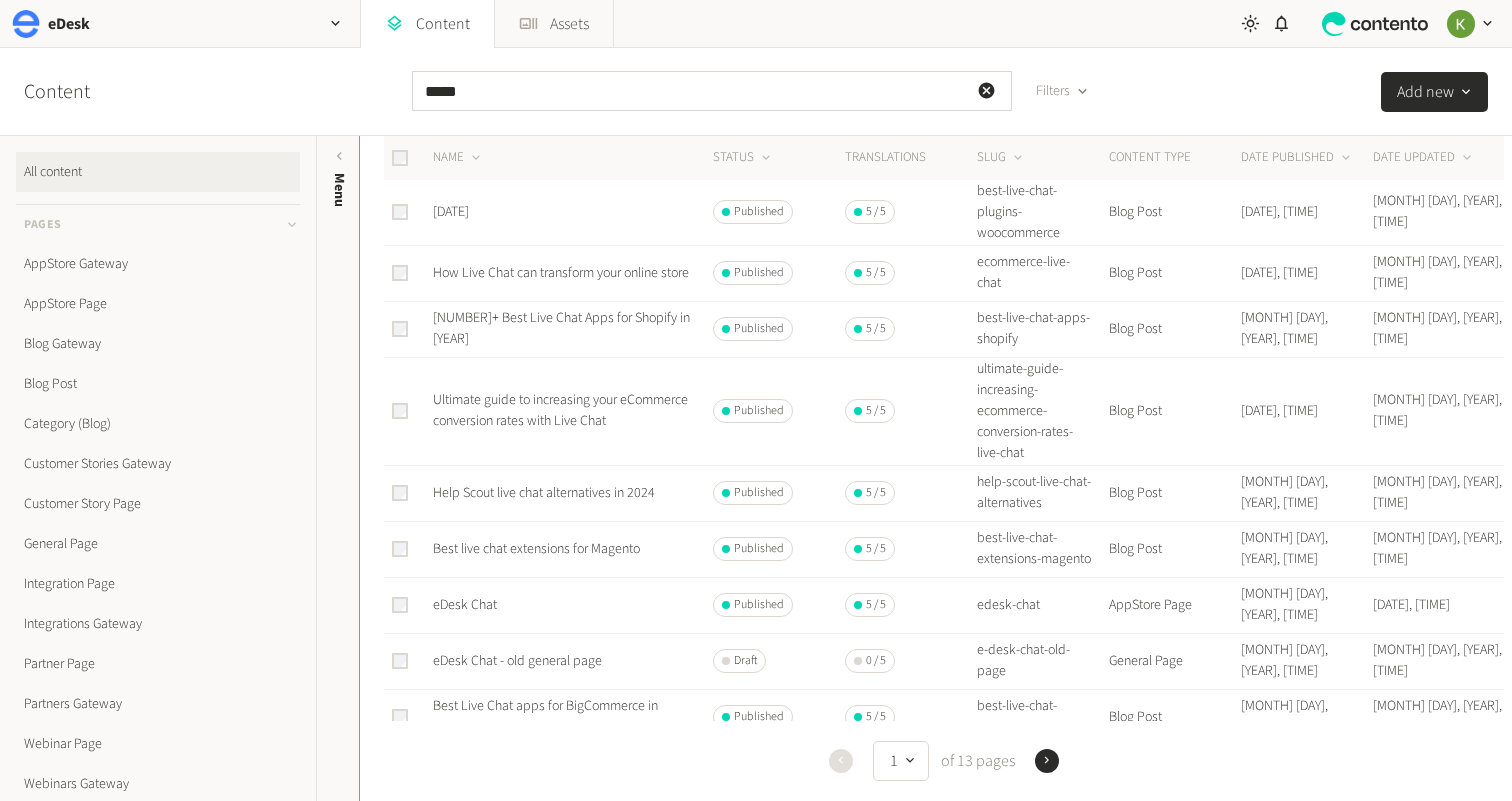 click 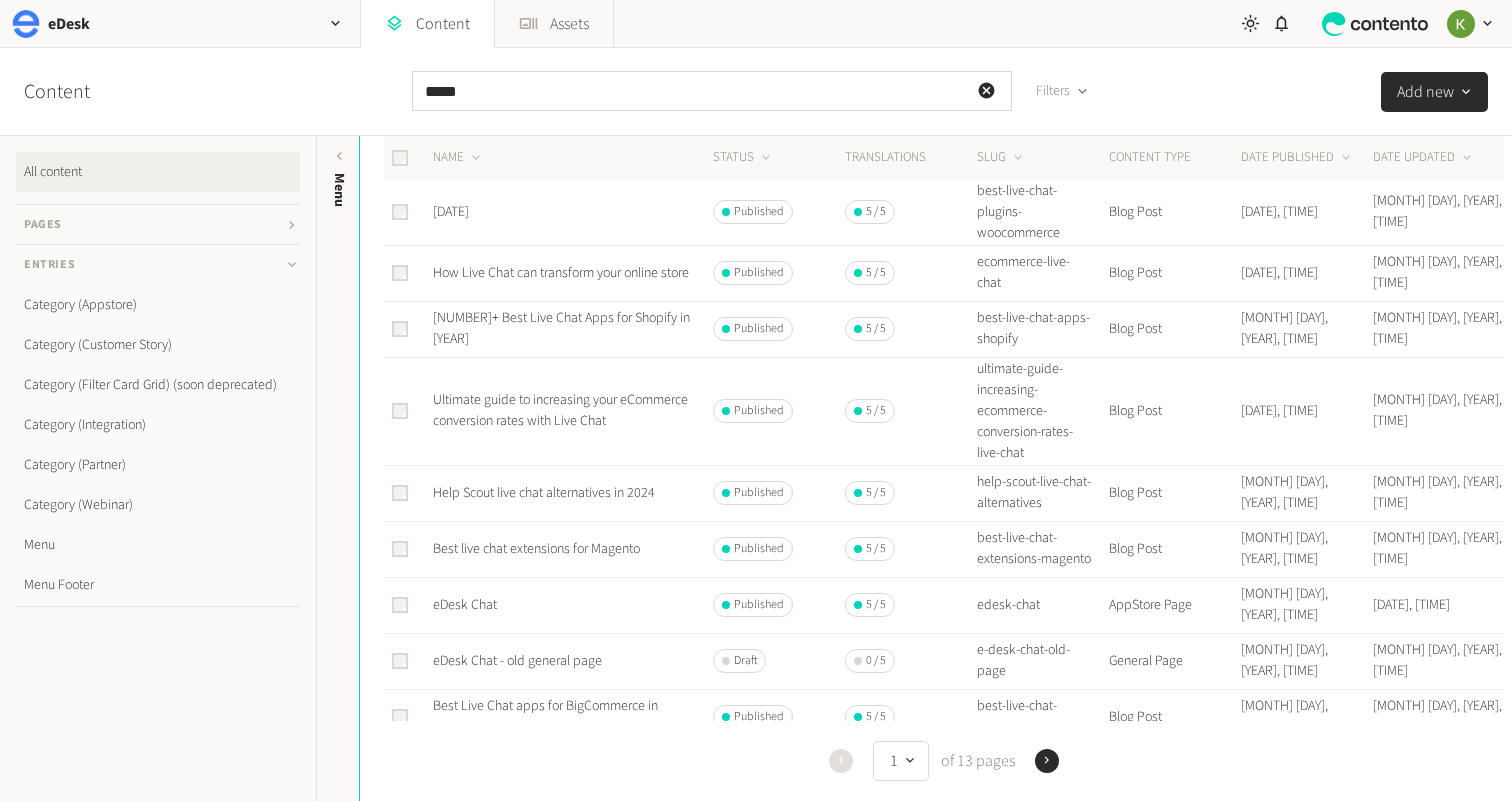 click 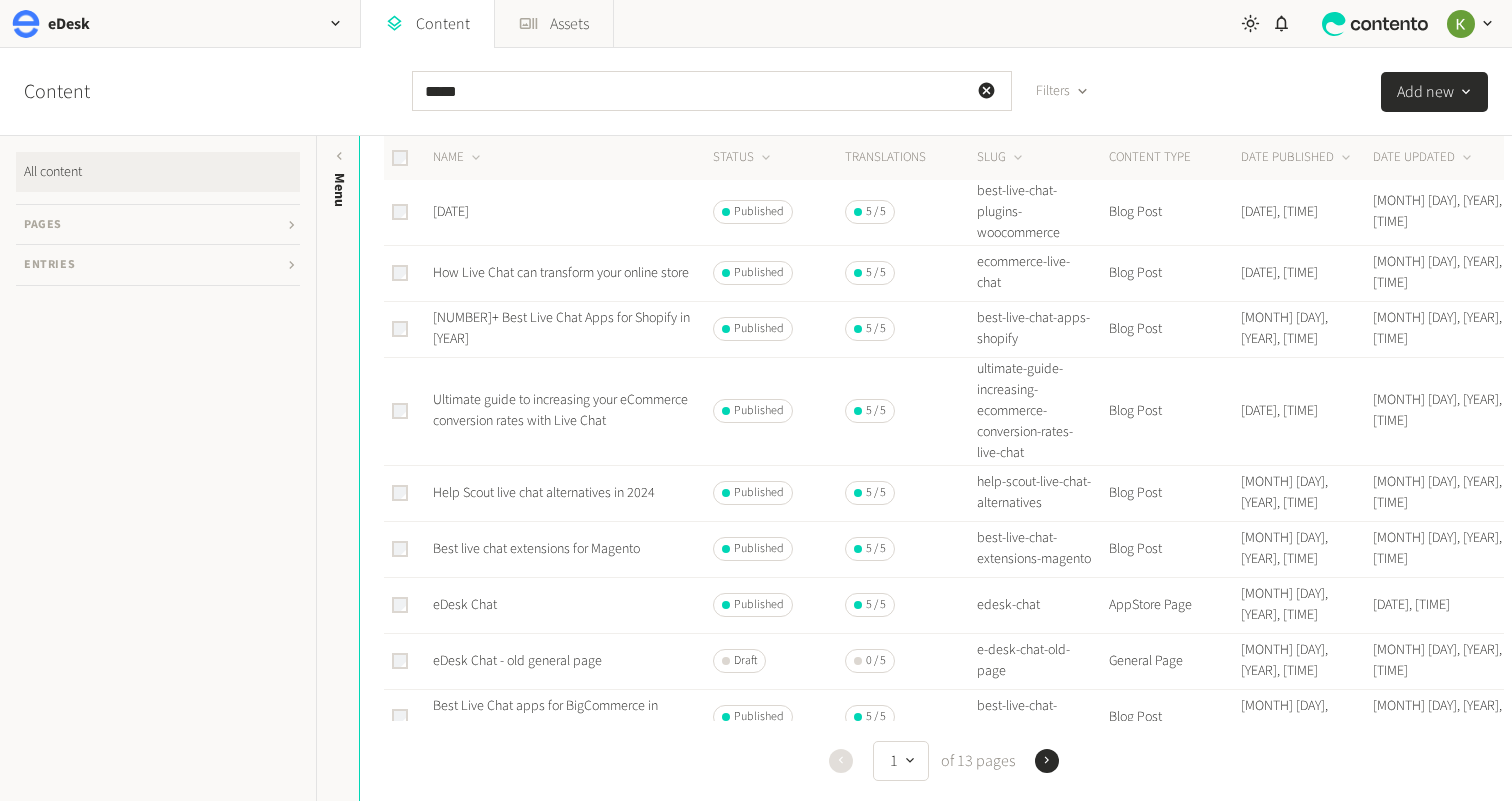 click 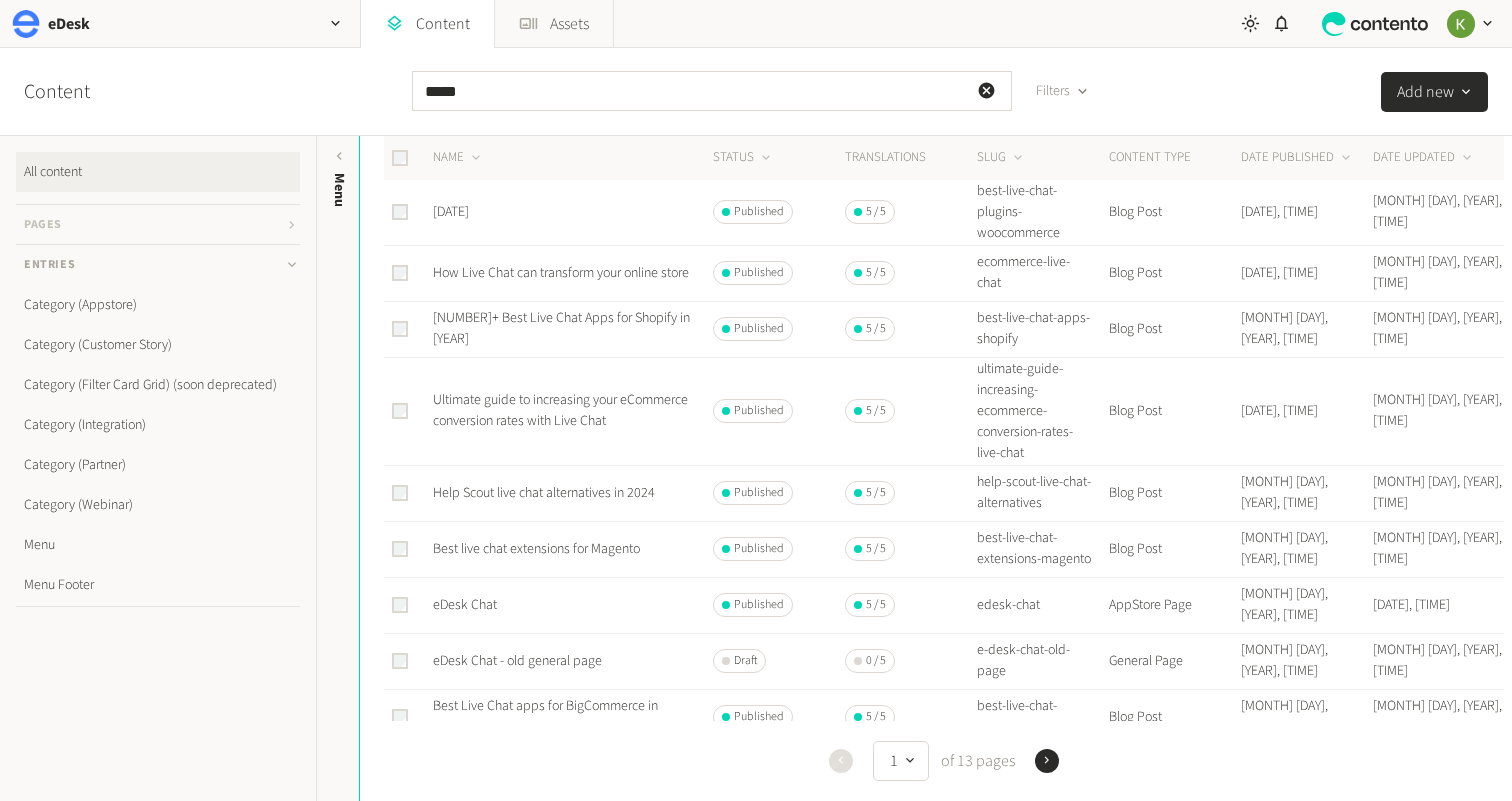 click 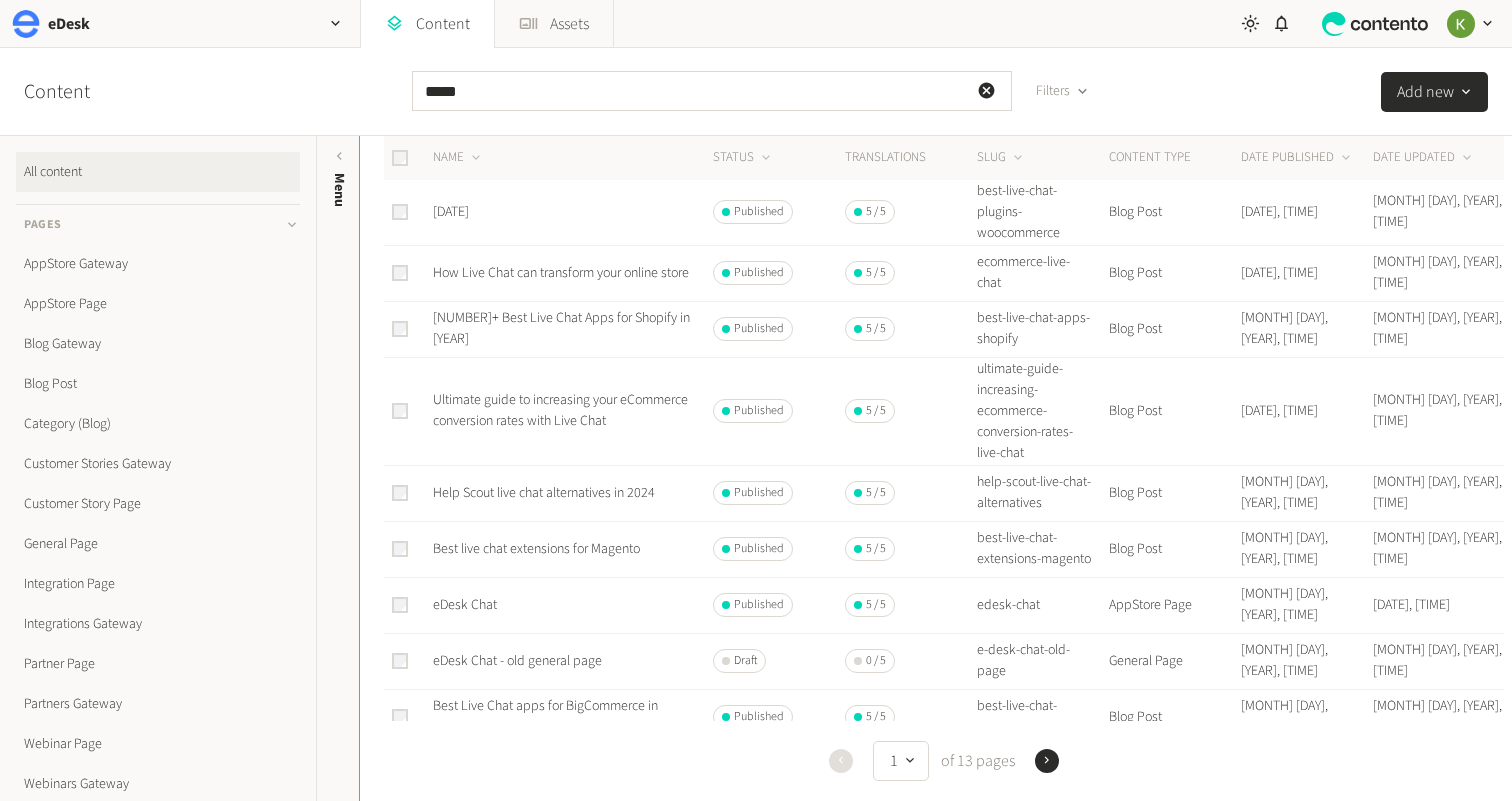 click on "All content" 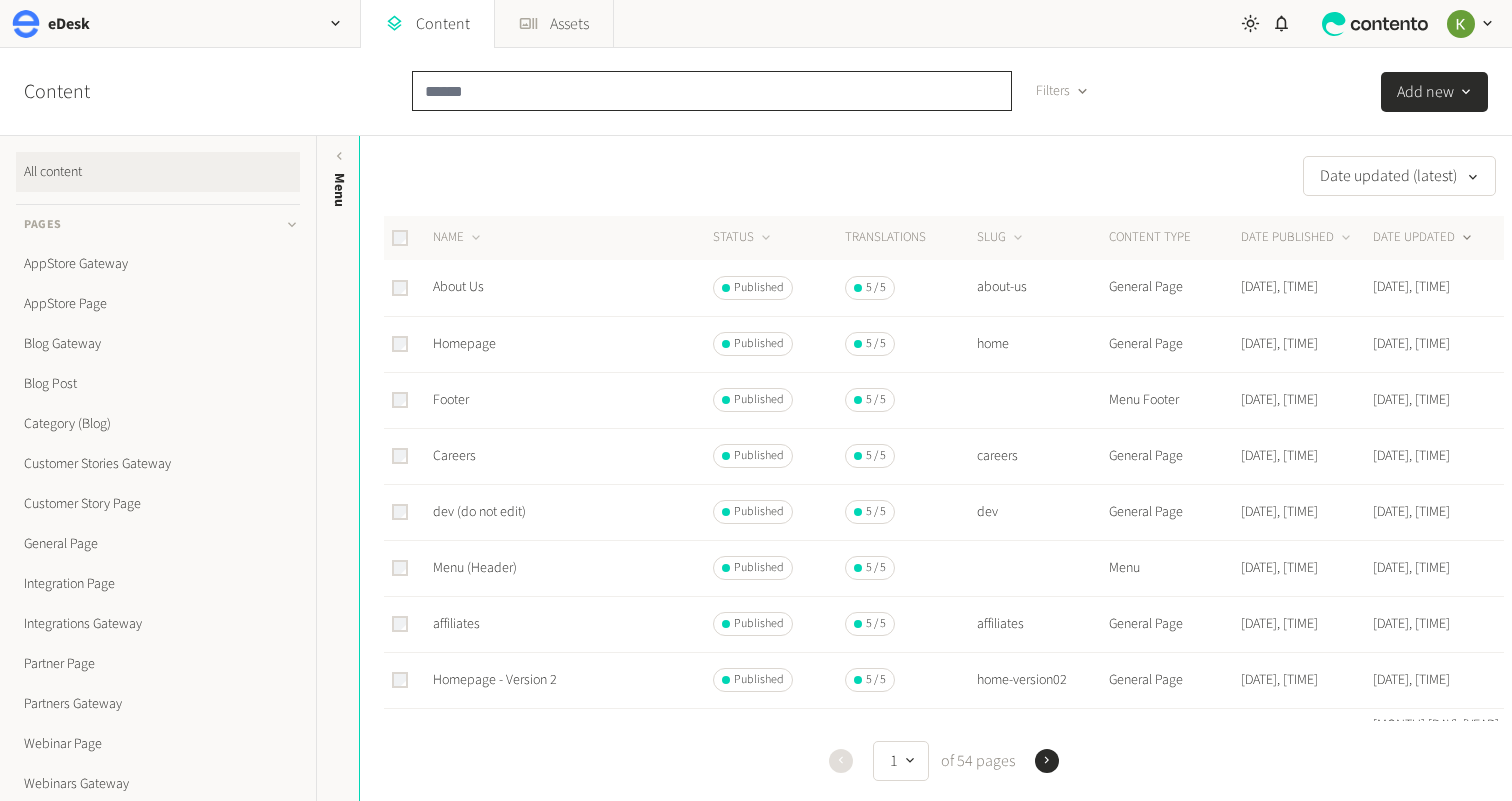 click 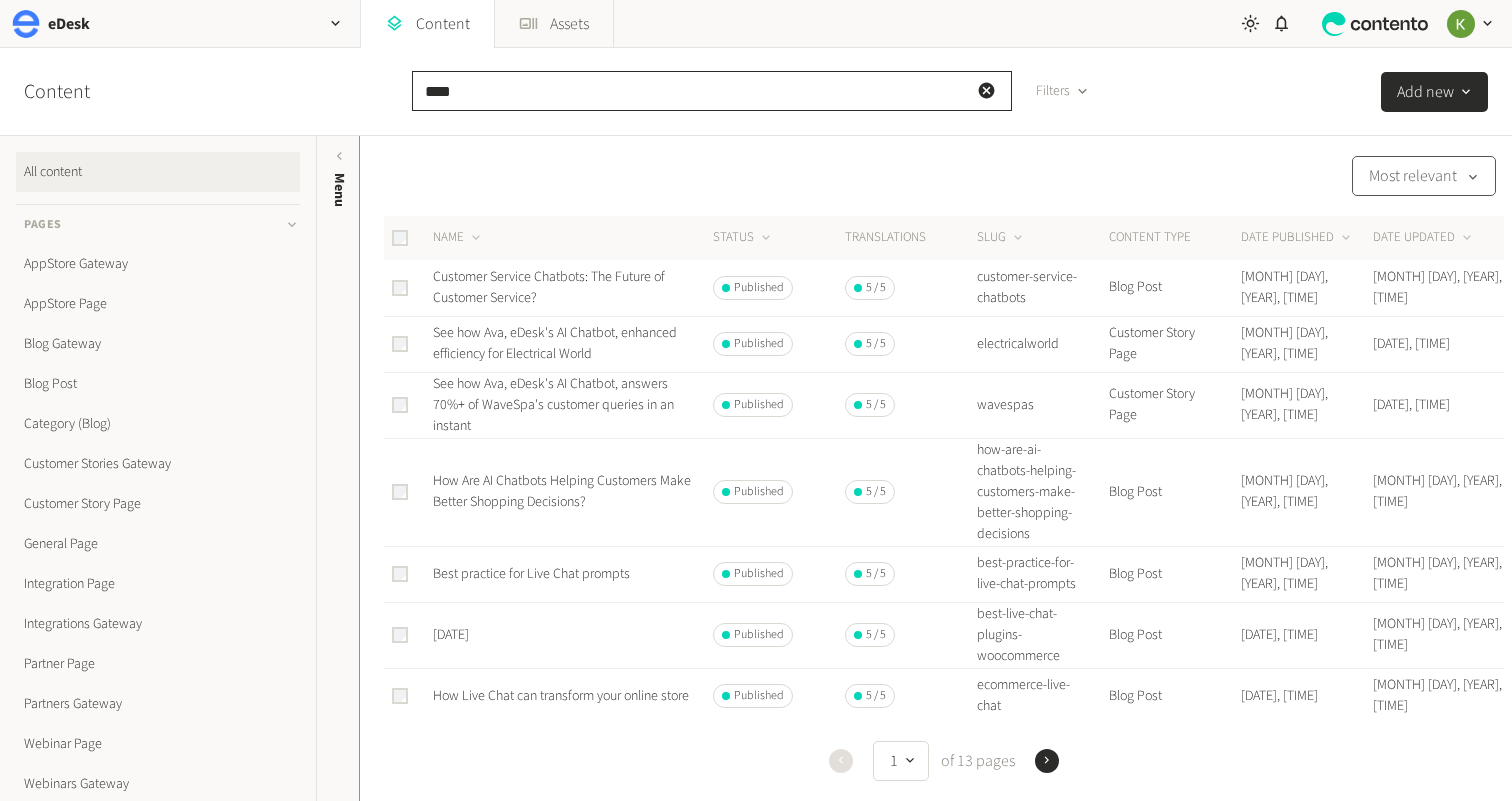 type on "****" 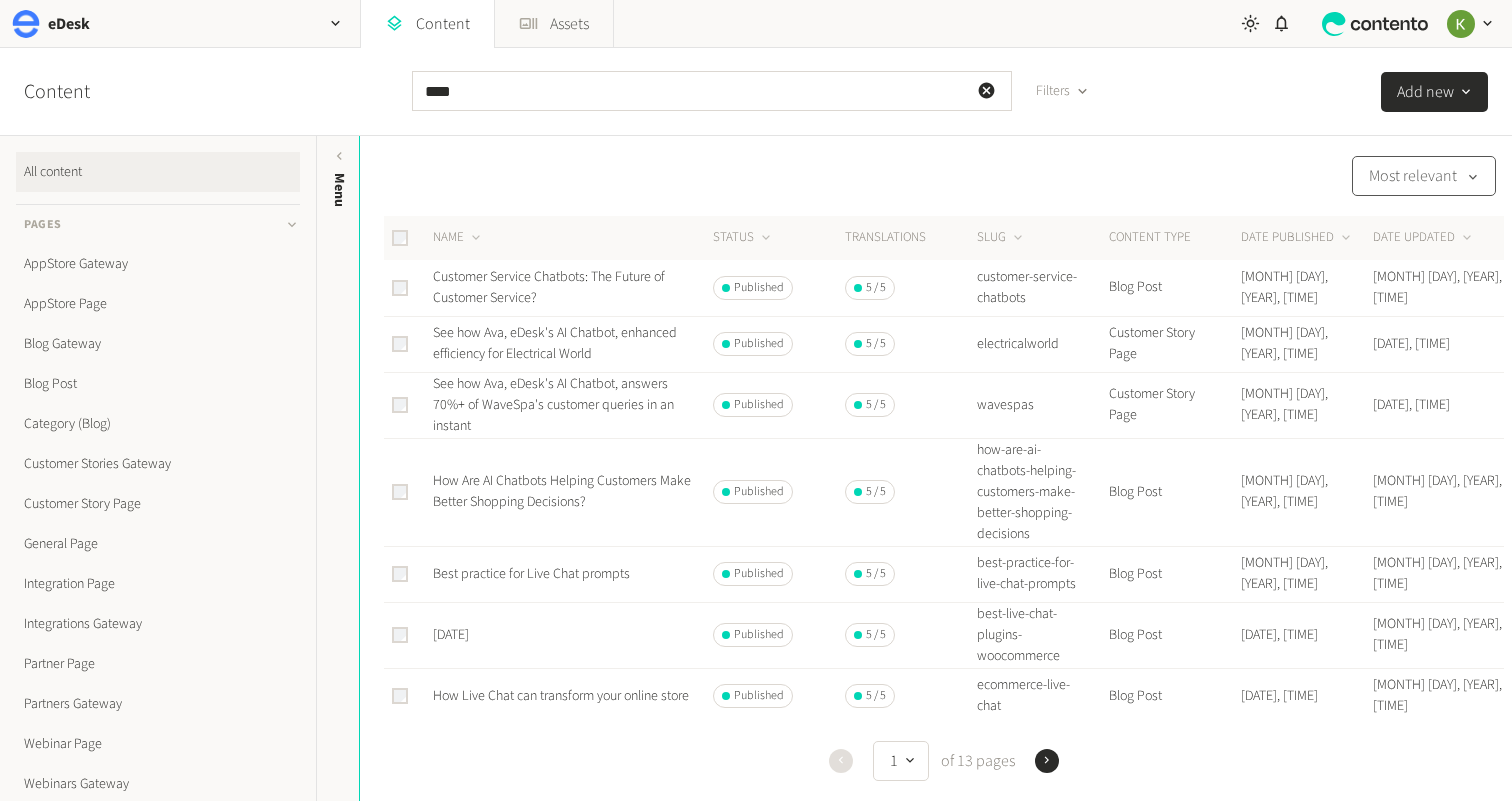 click on "Most relevant" 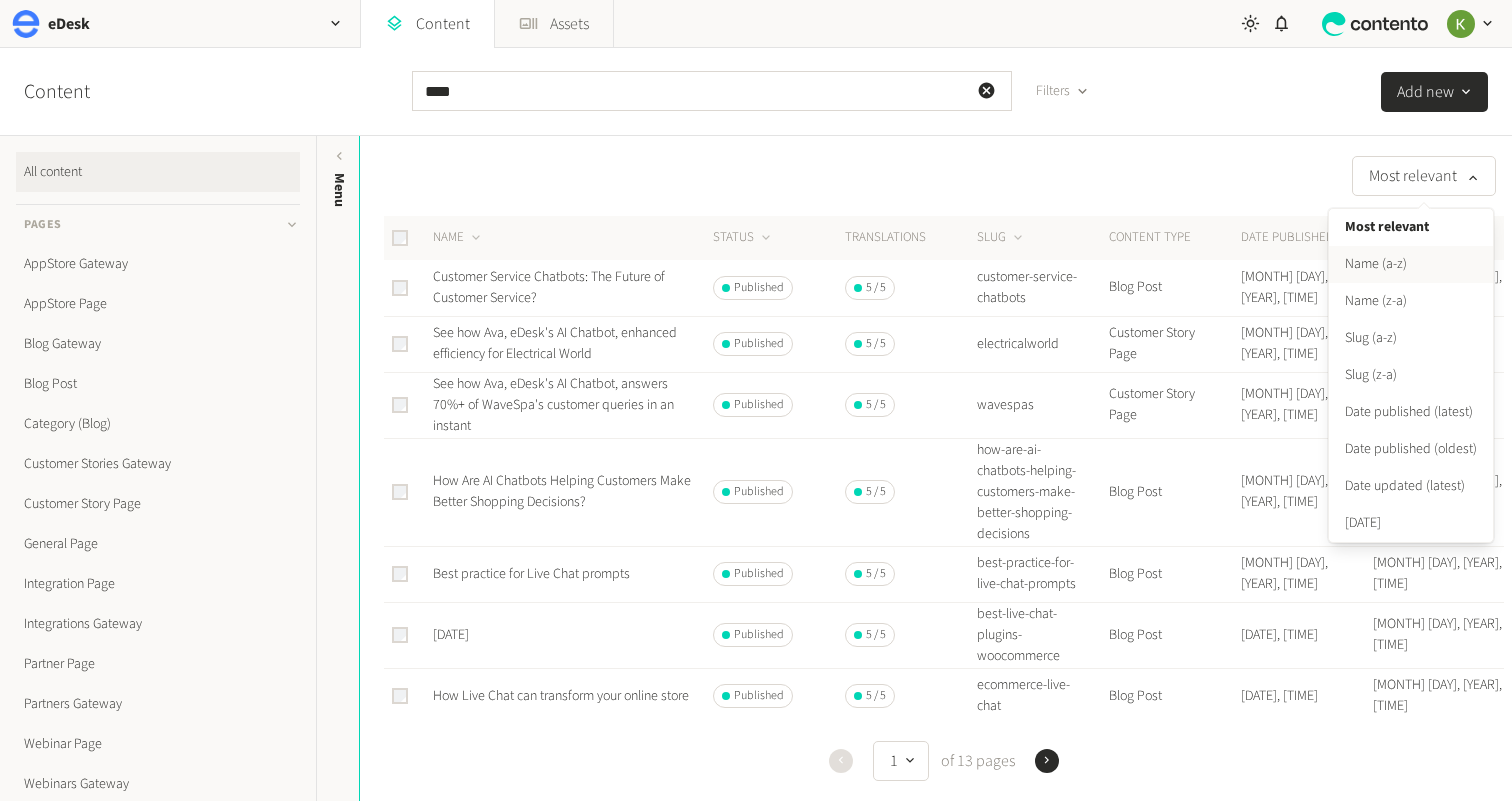 click on "Name (a-z)" 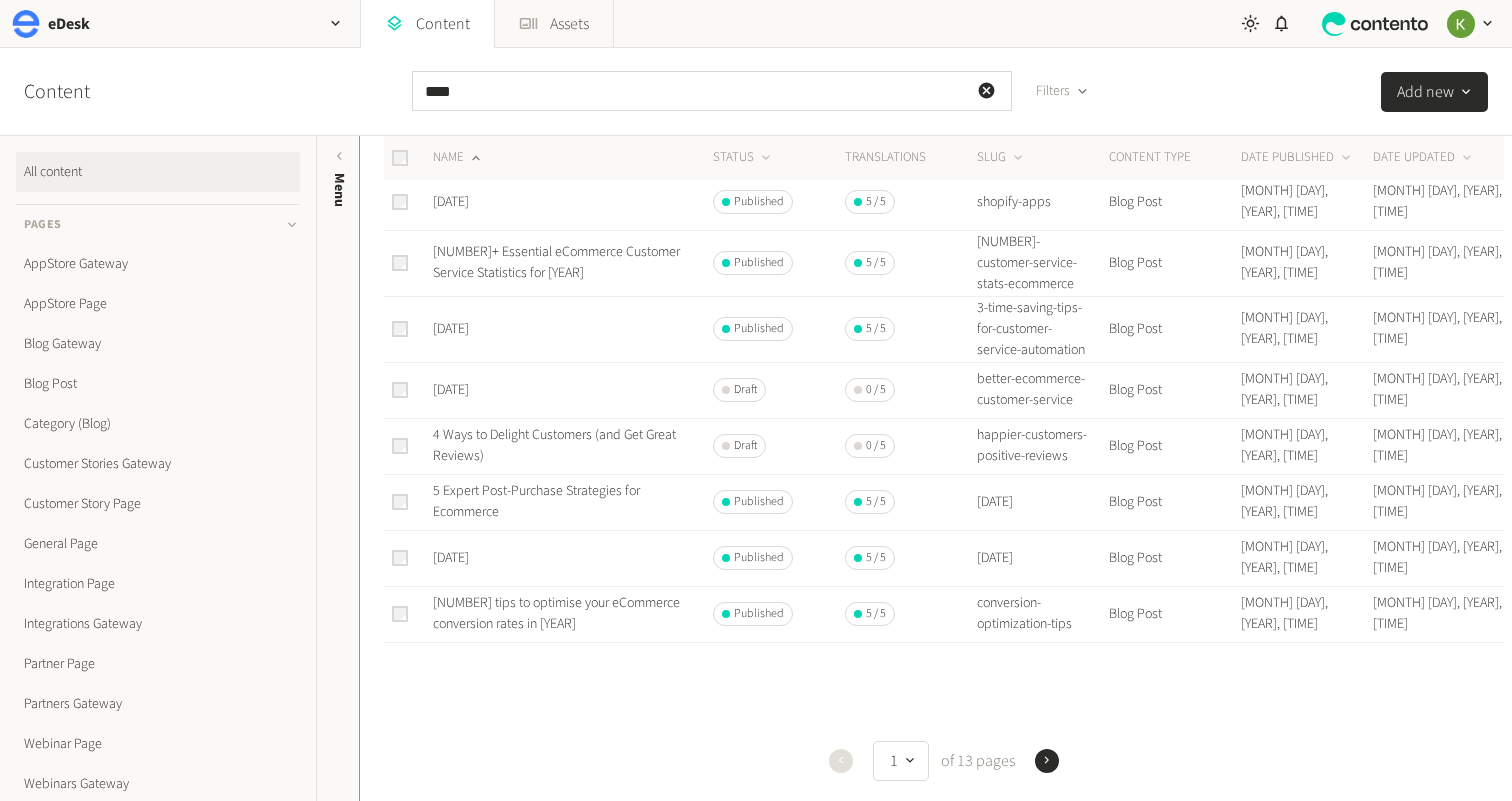 scroll, scrollTop: 857, scrollLeft: 0, axis: vertical 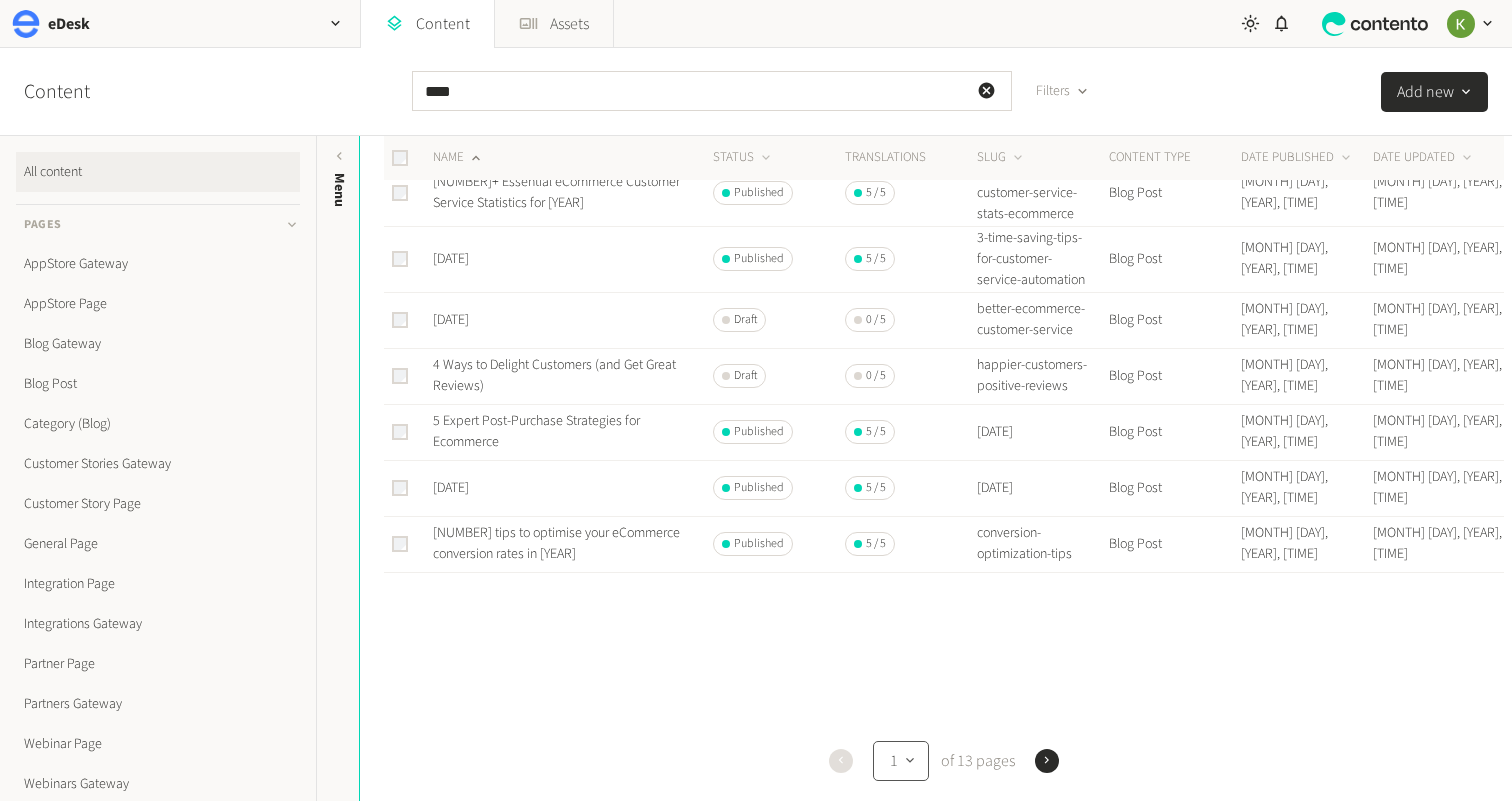 click 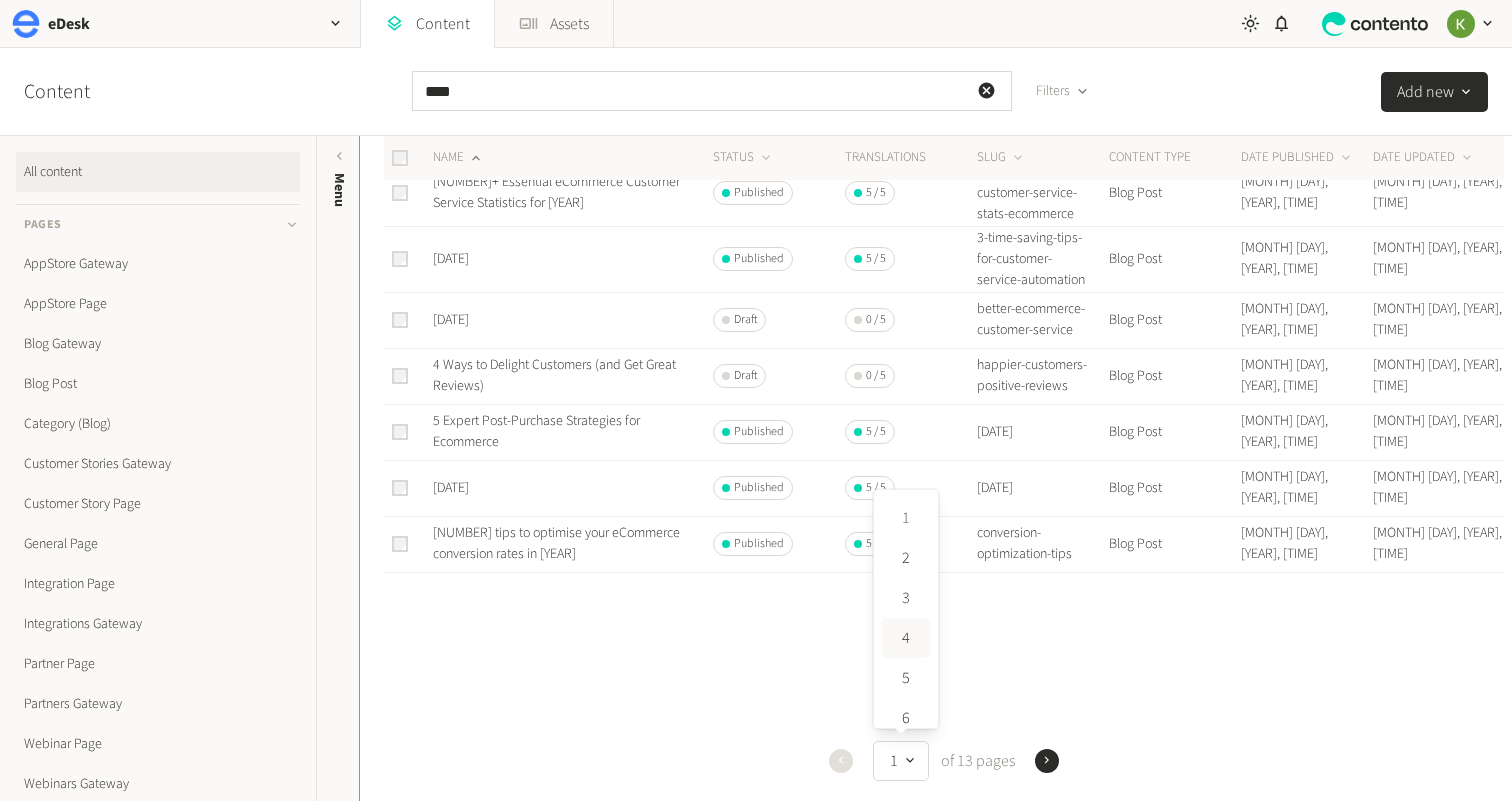 click on "4" 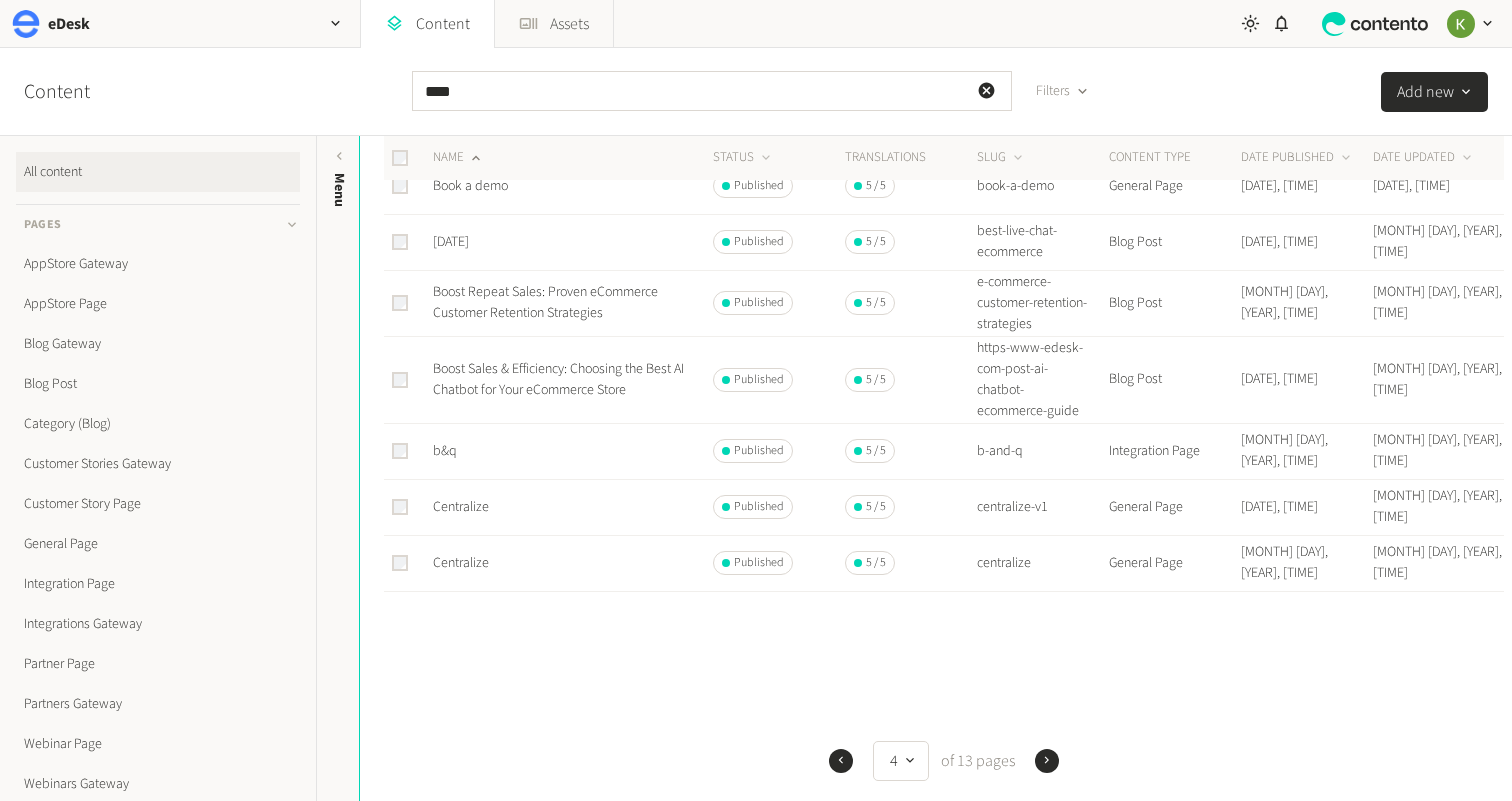 scroll, scrollTop: 848, scrollLeft: 0, axis: vertical 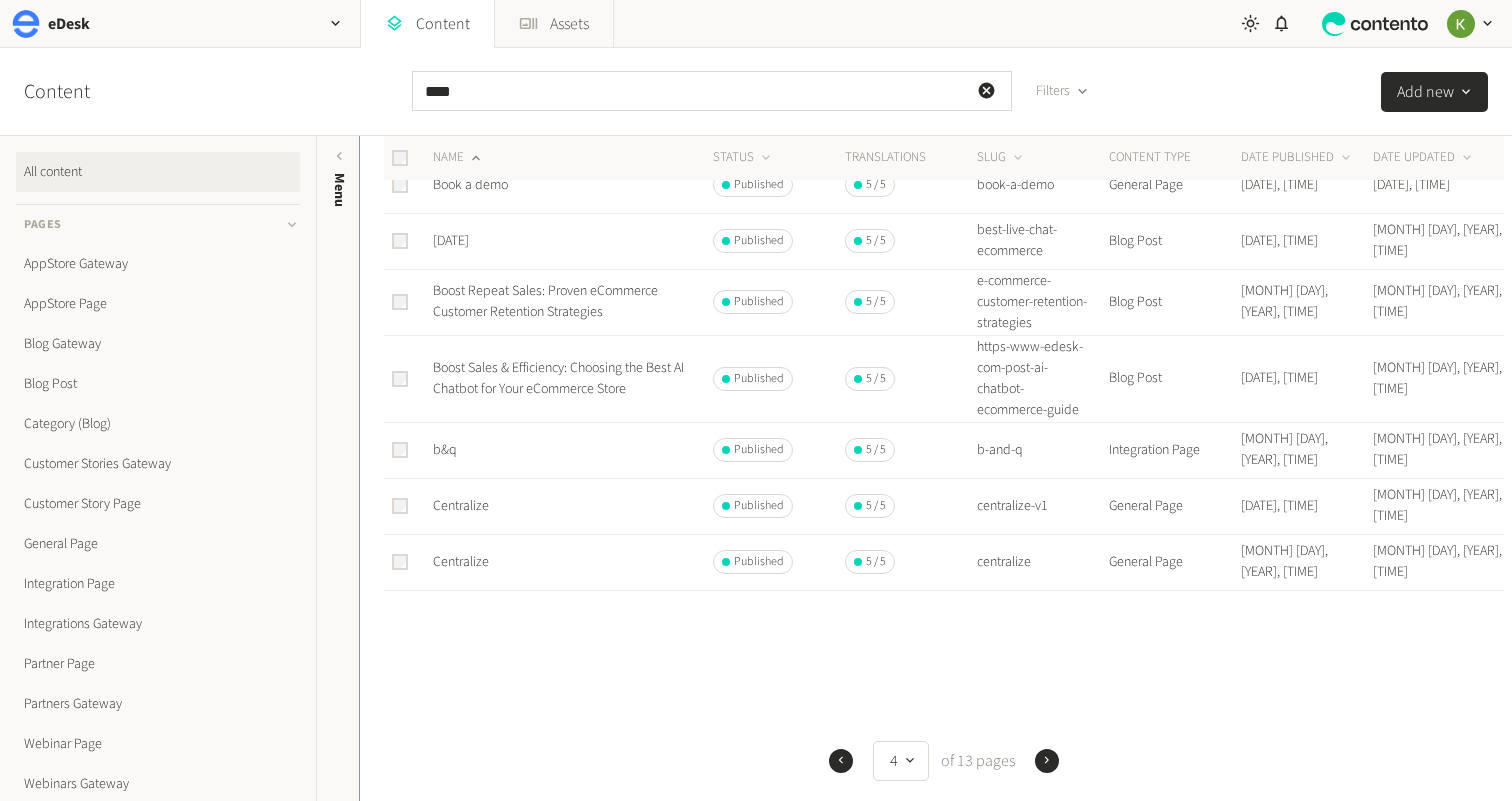 click 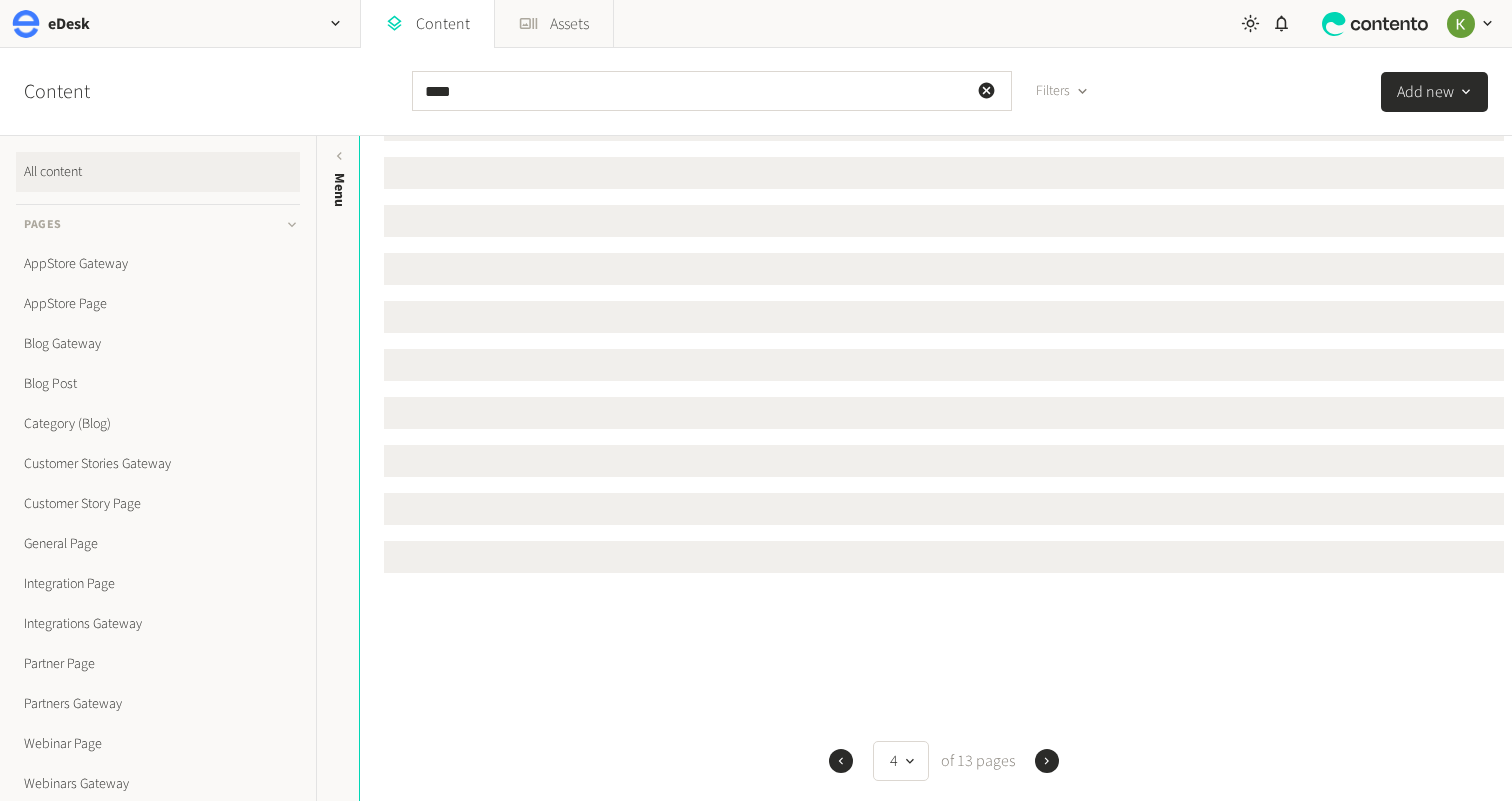 scroll, scrollTop: 0, scrollLeft: 0, axis: both 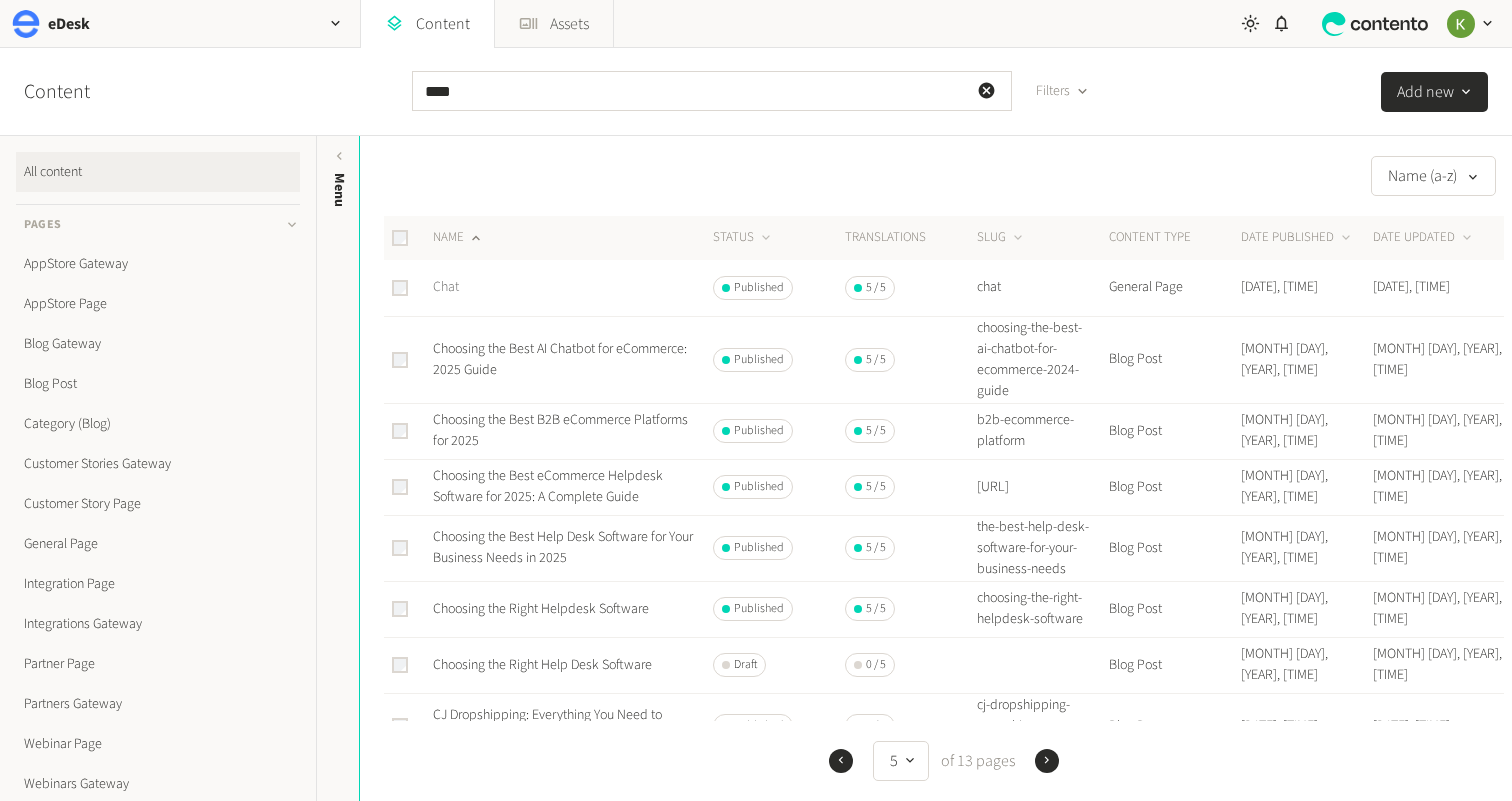 click on "Chat" 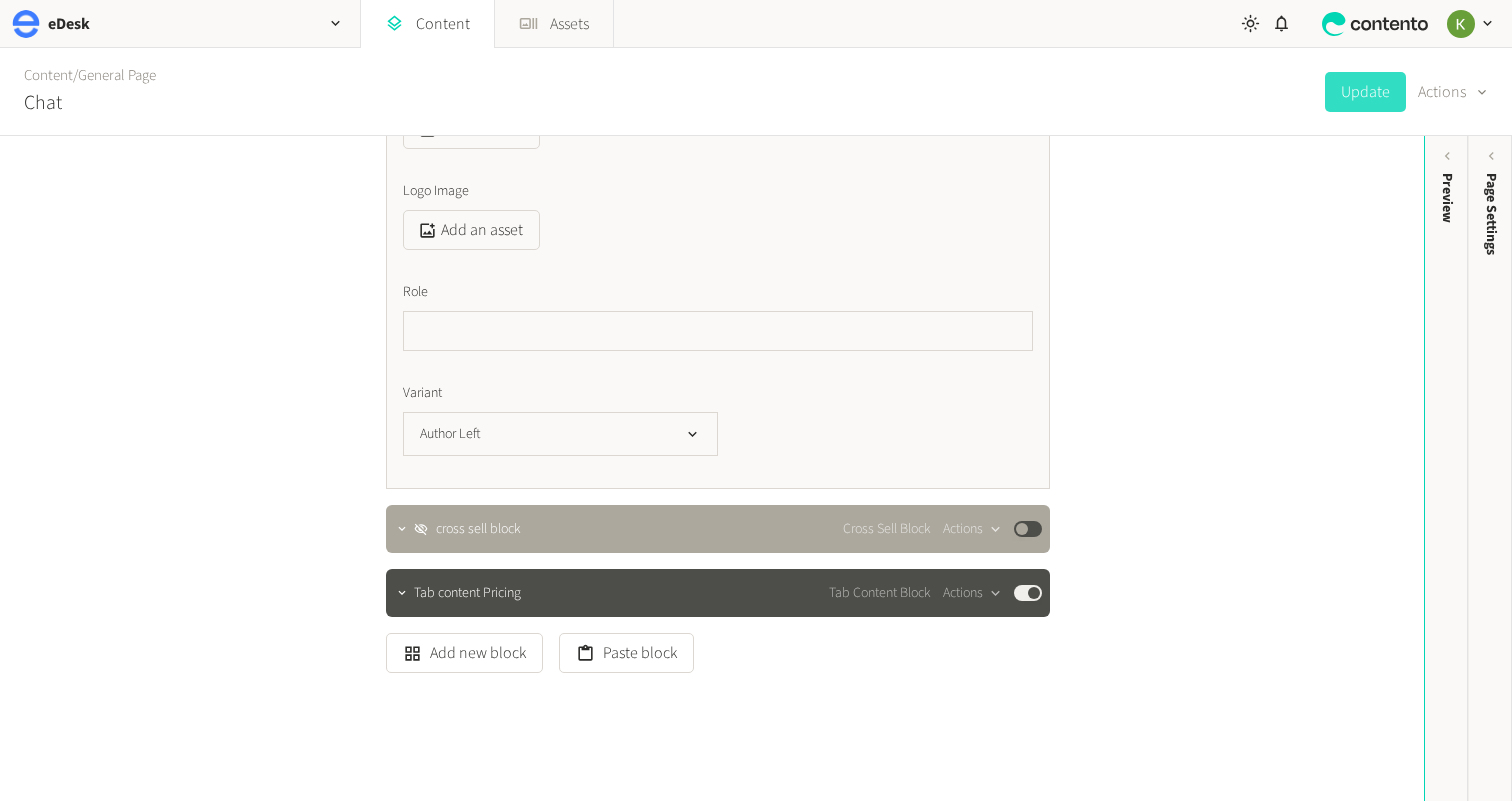 scroll, scrollTop: 10153, scrollLeft: 0, axis: vertical 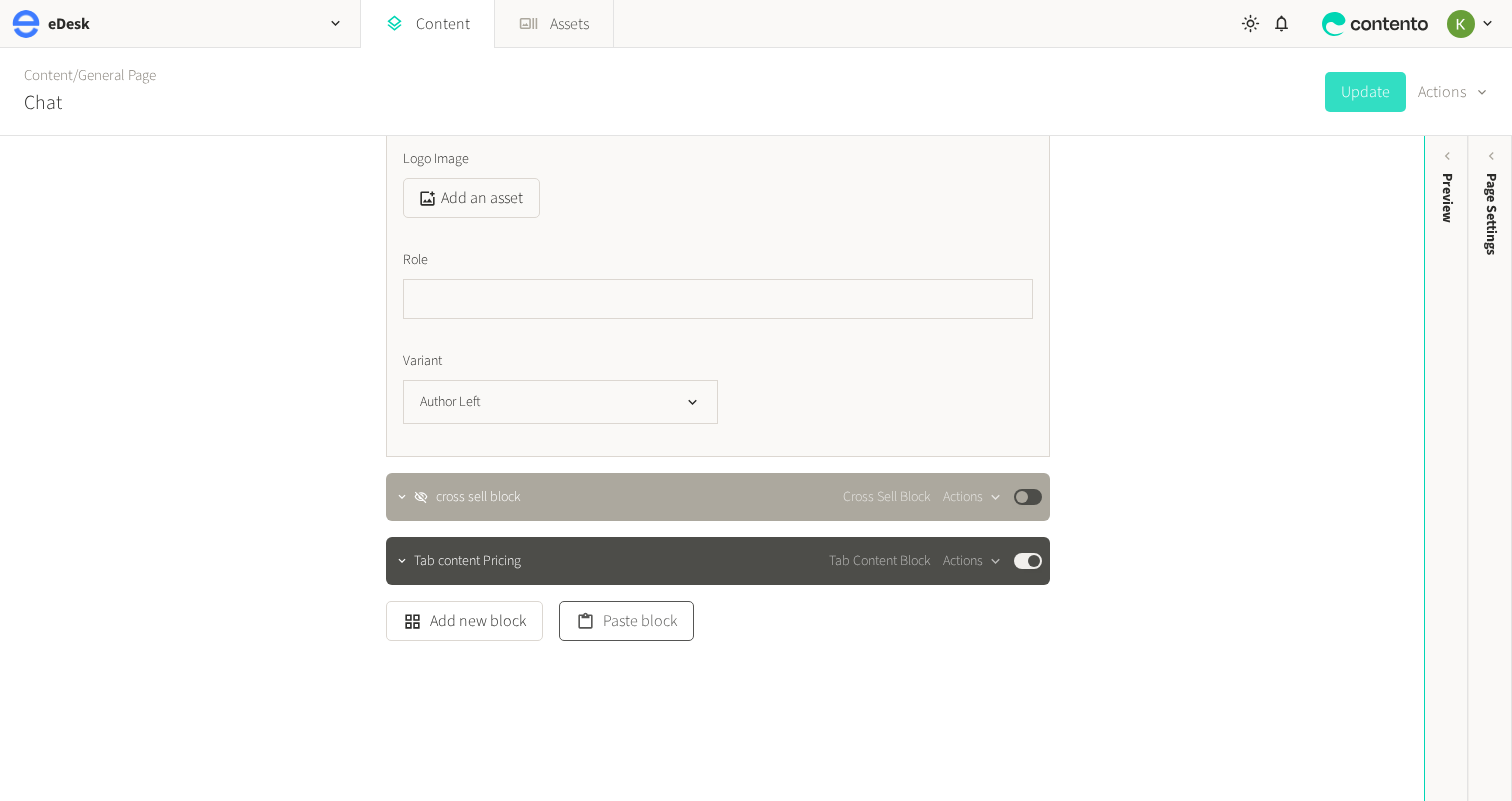 click on "Paste block" 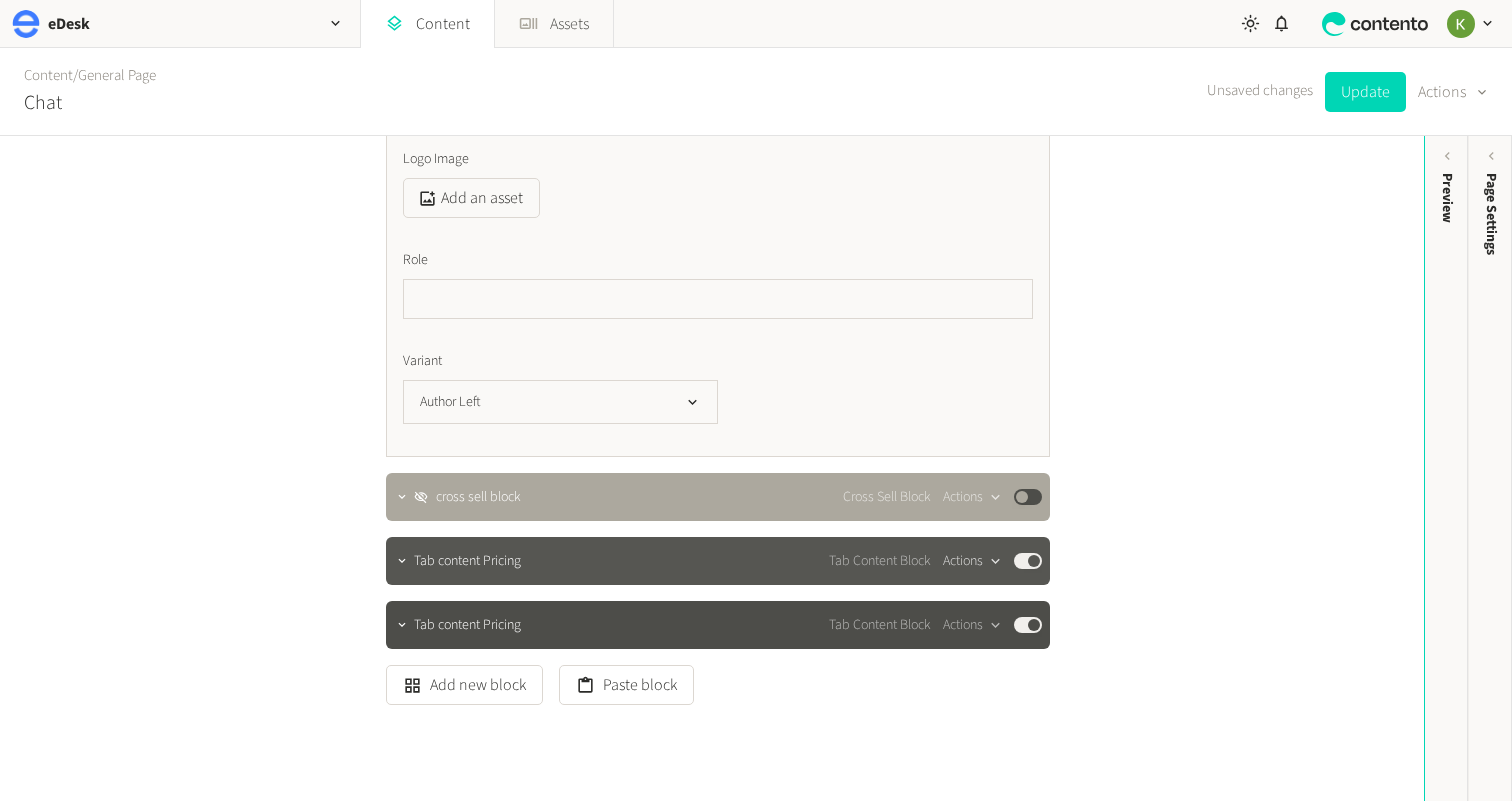 click 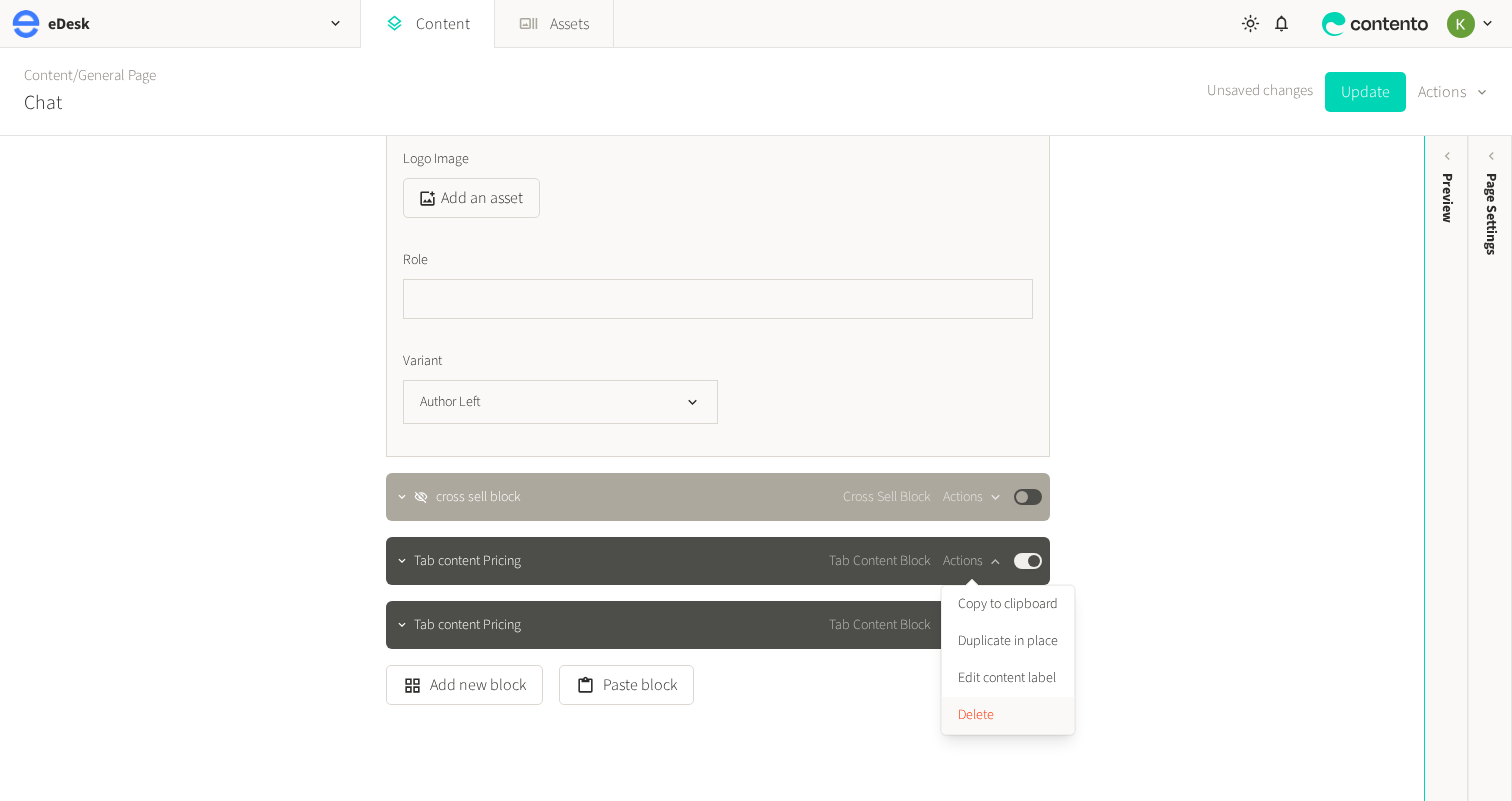 click on "Delete" 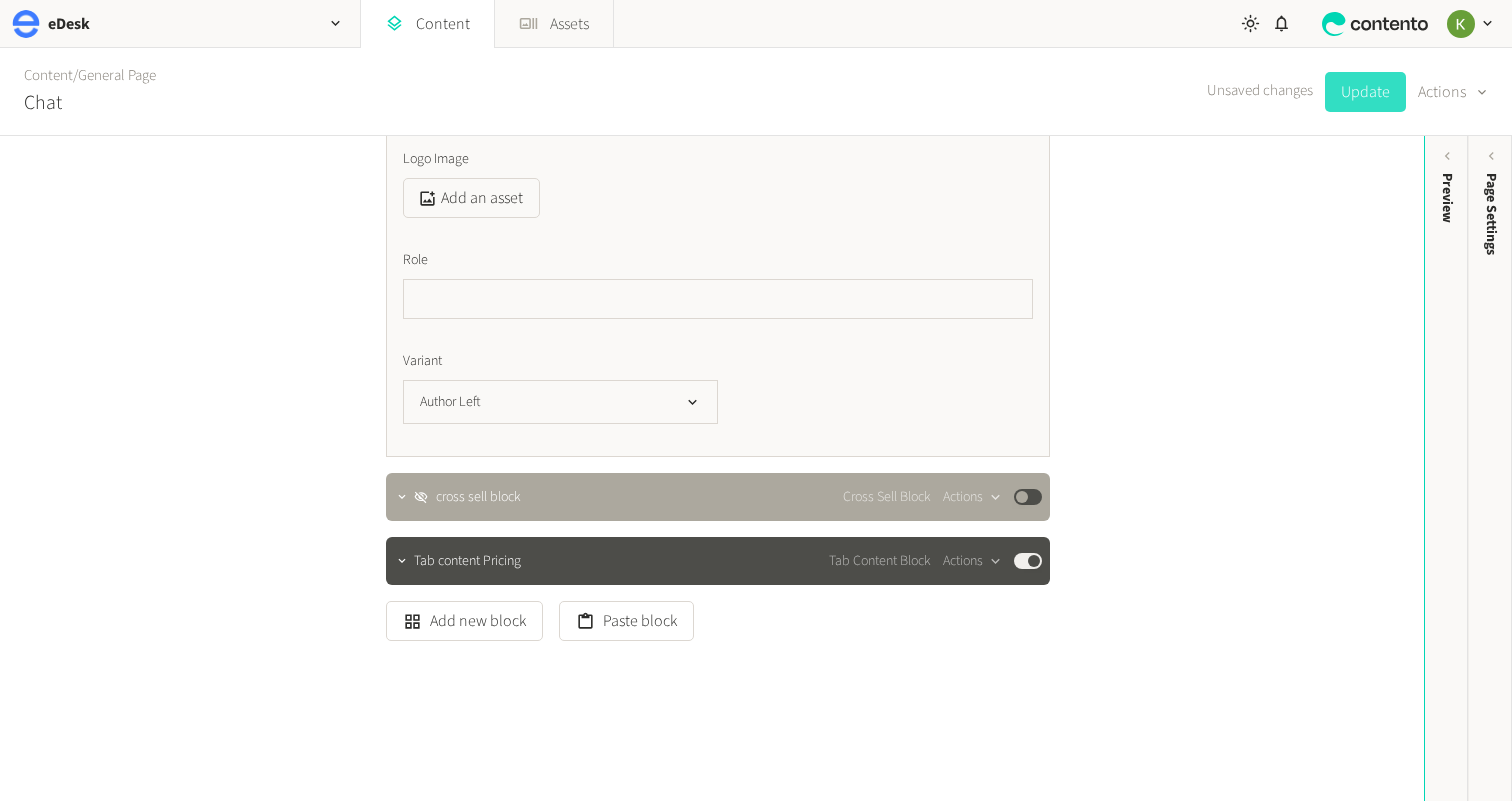 click on "Update" 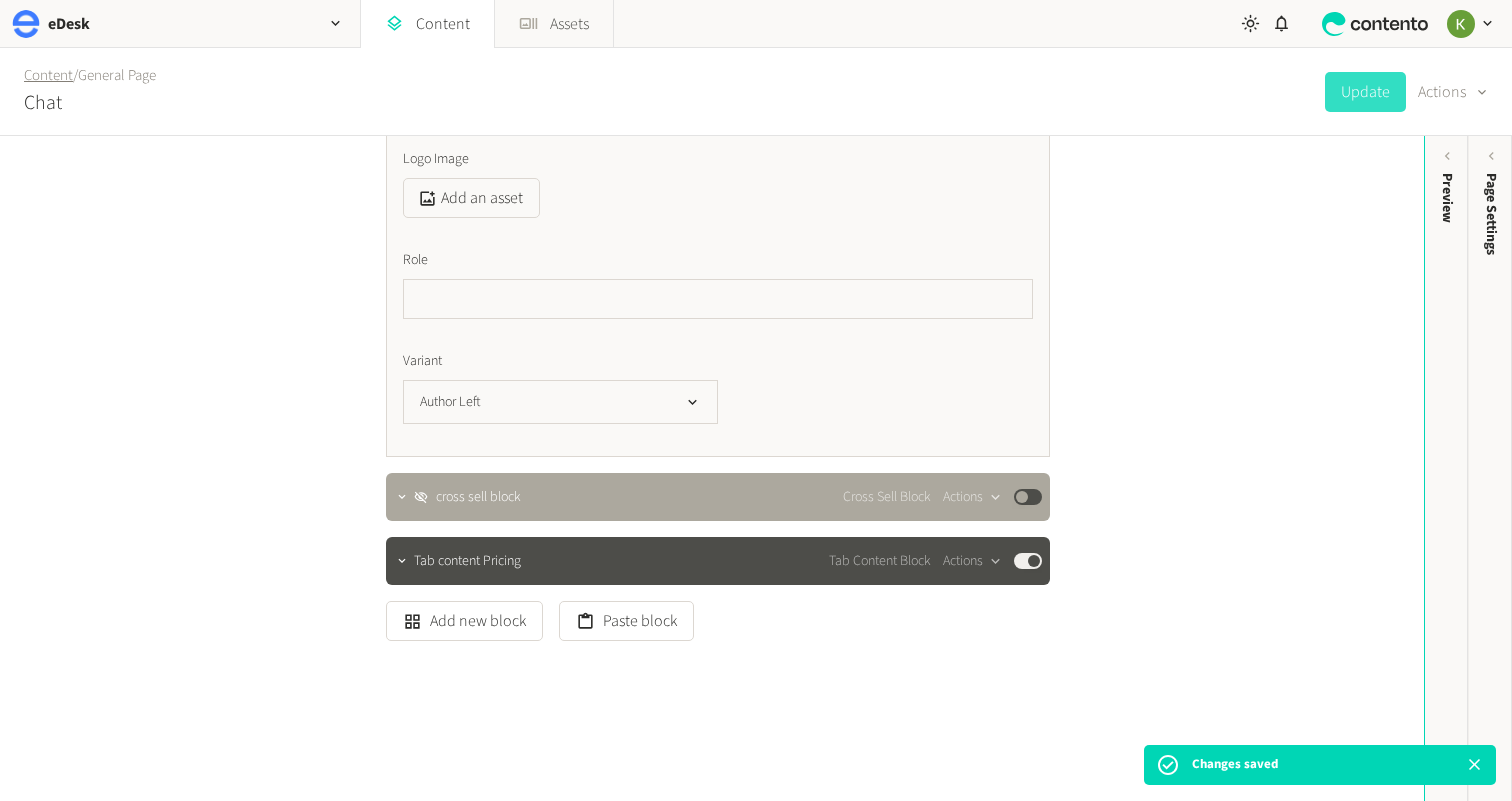 click on "Content" 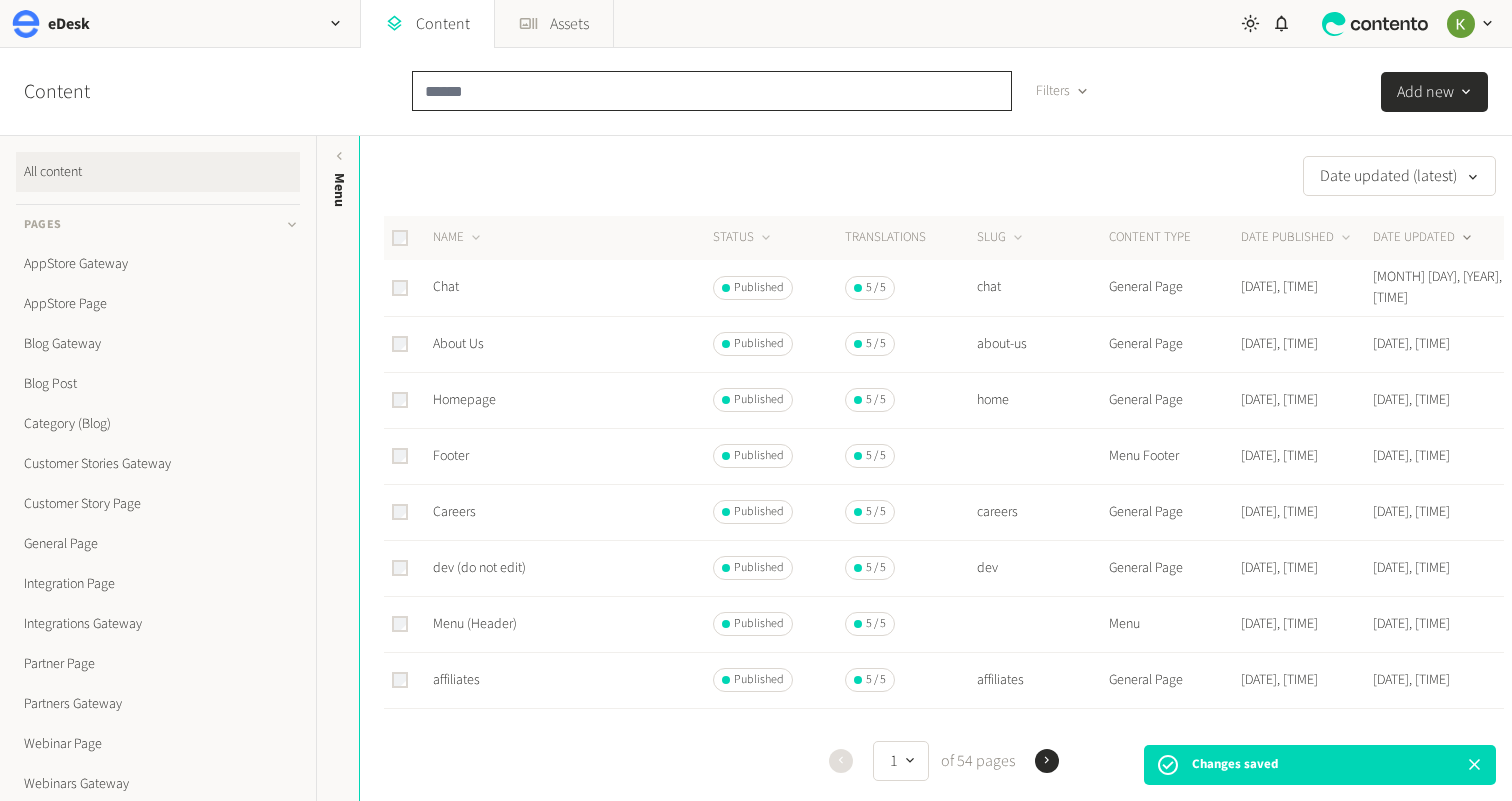 click 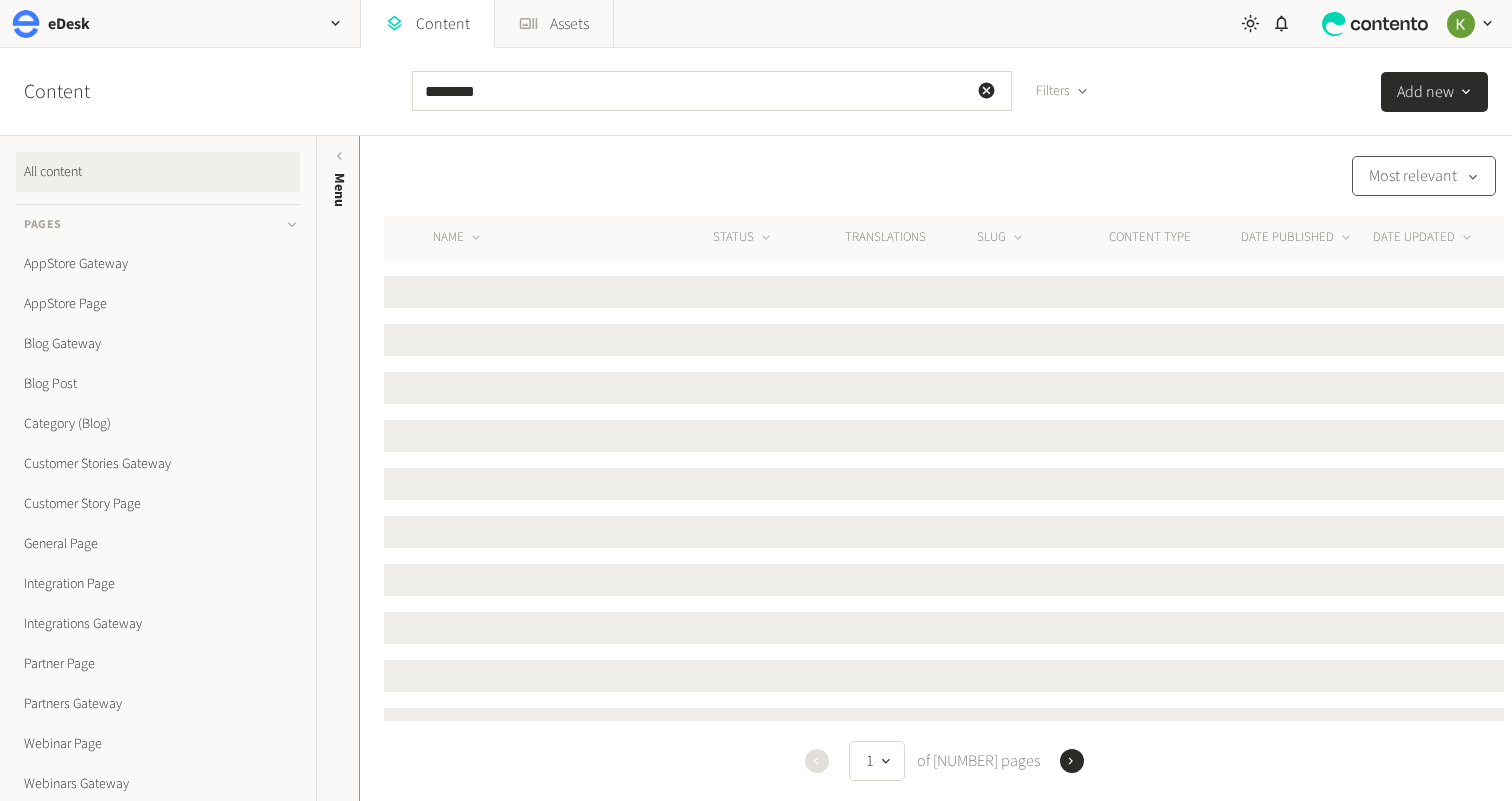 click on "Most relevant" 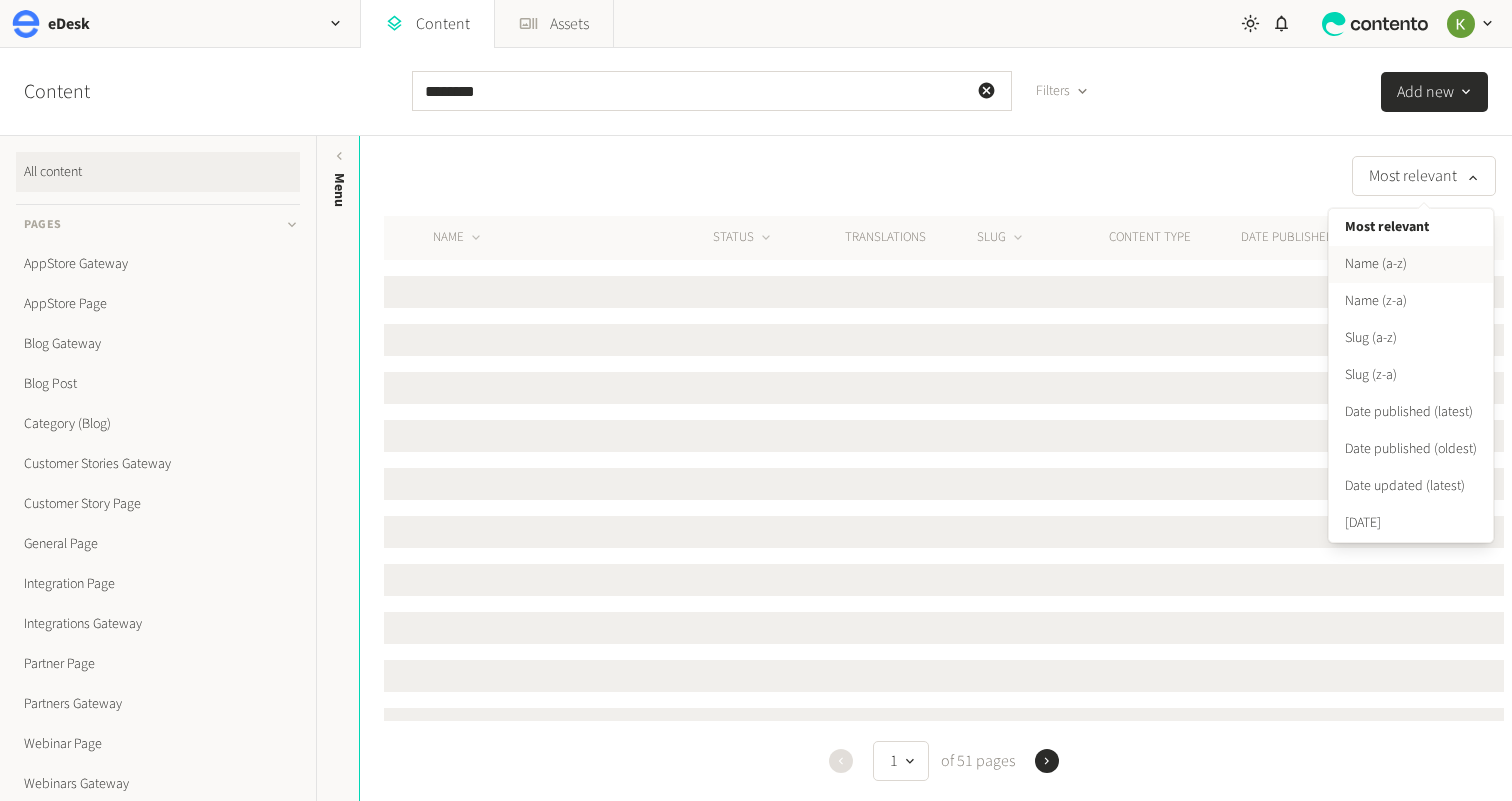 click on "Name (a-z)" 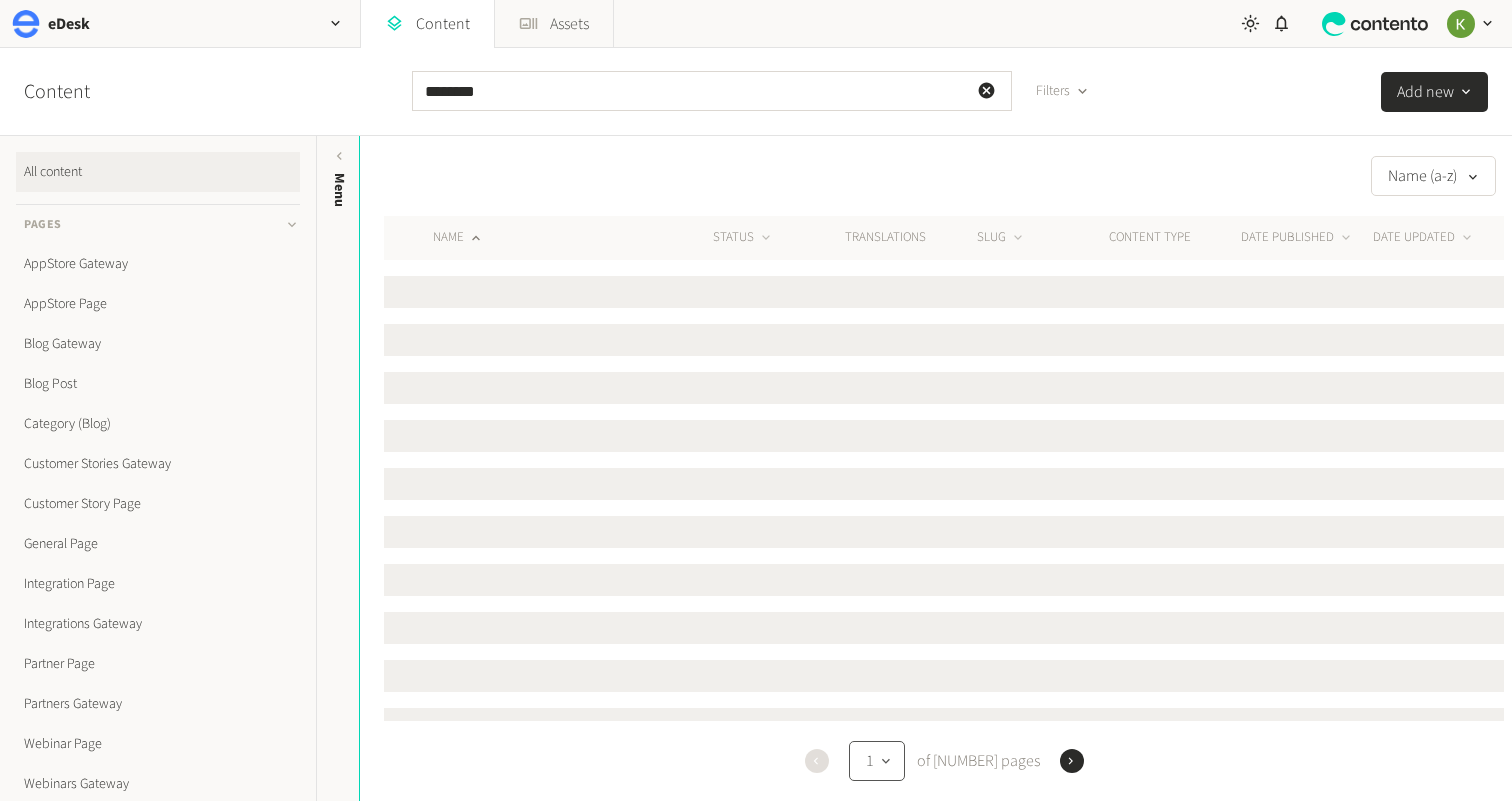 click 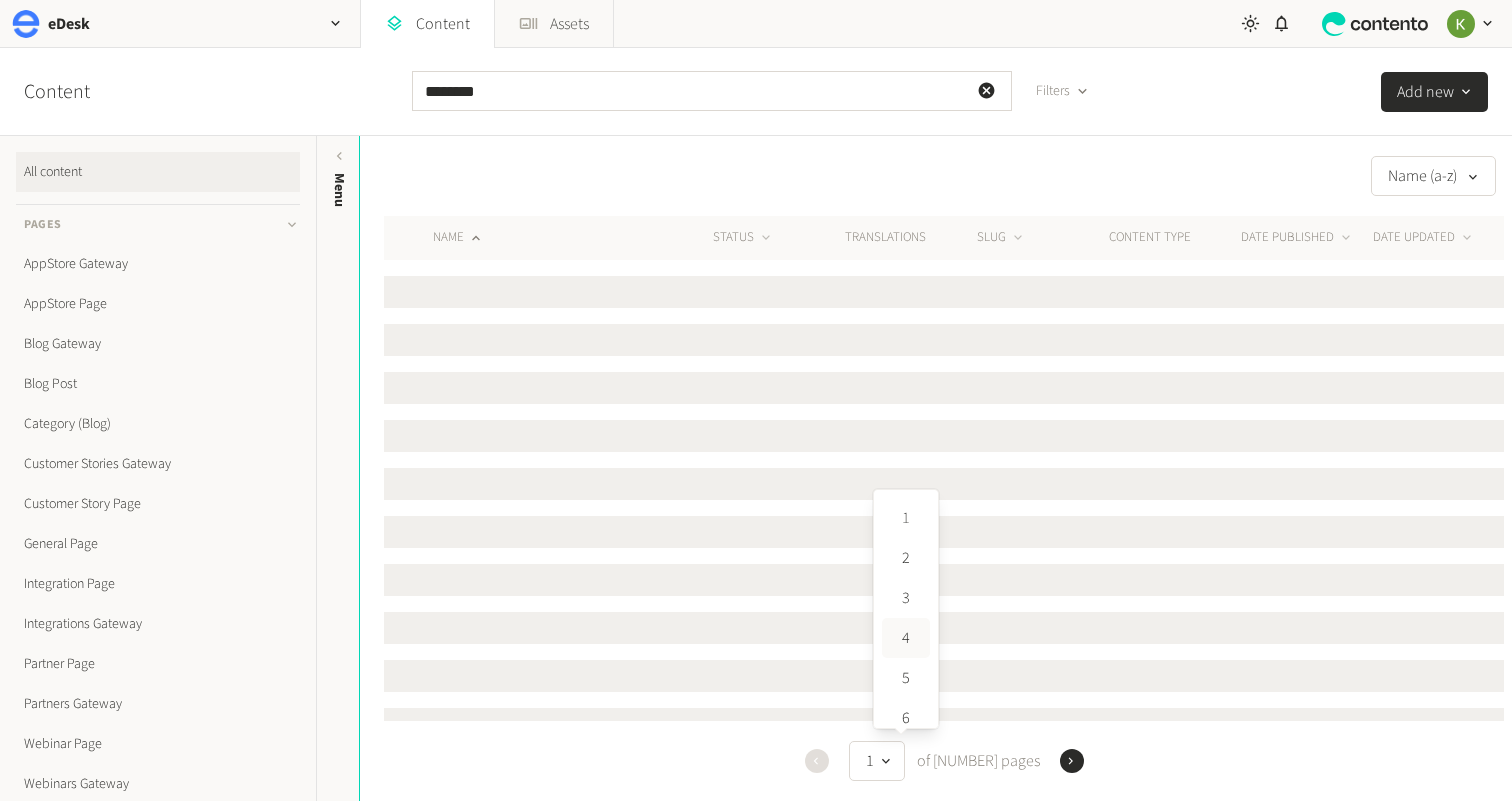 click on "4" 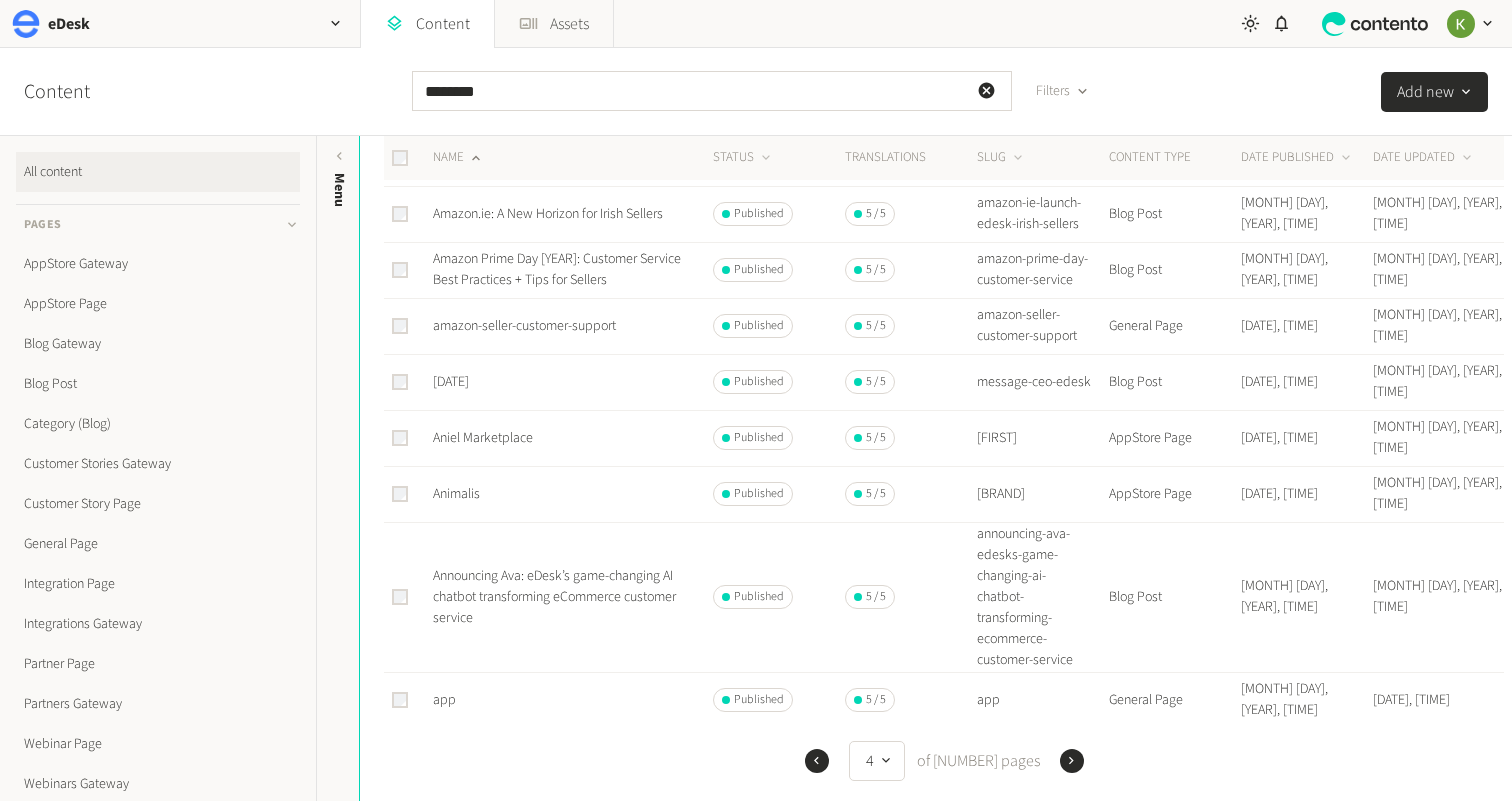 scroll, scrollTop: 0, scrollLeft: 0, axis: both 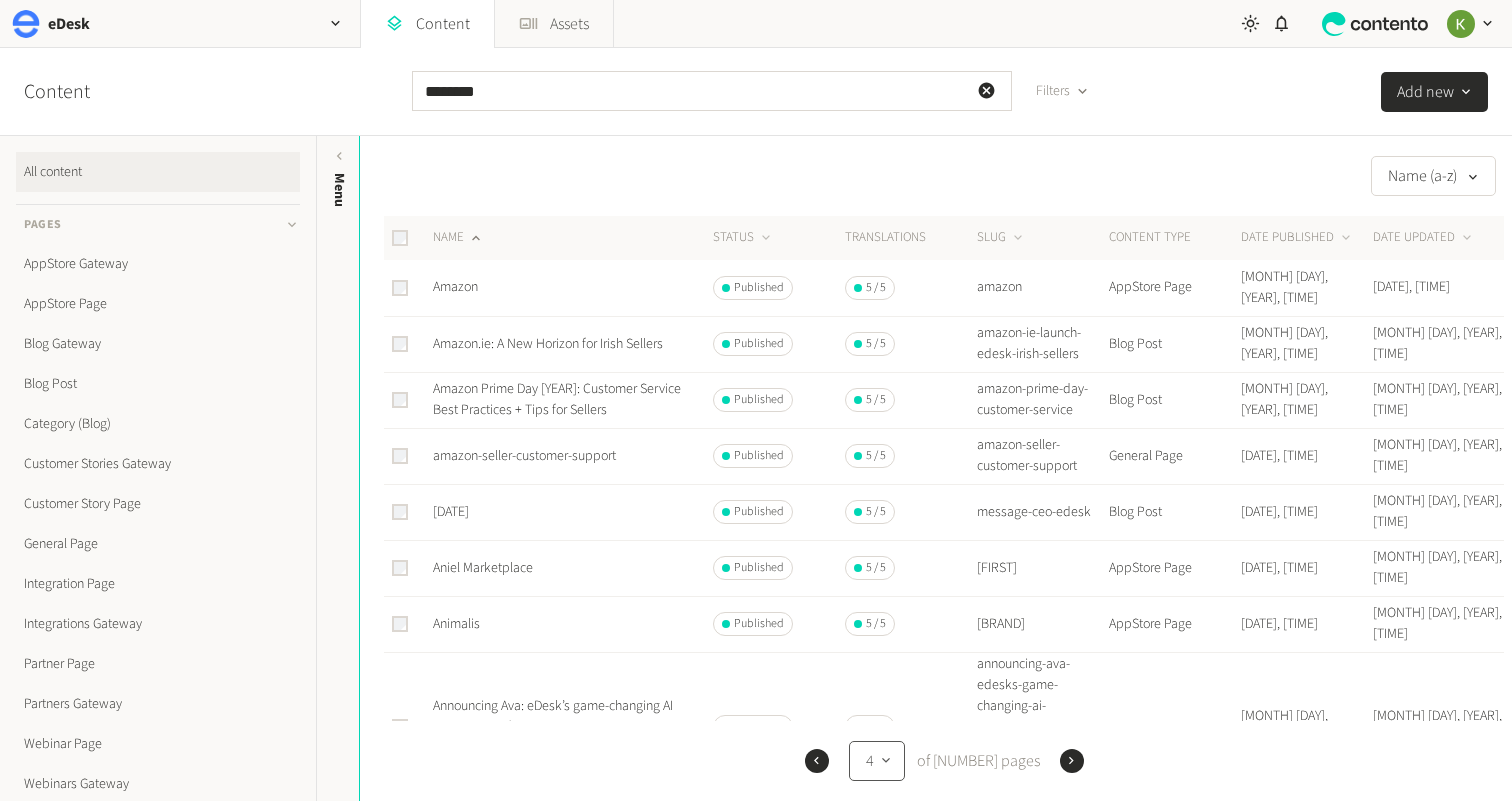 click 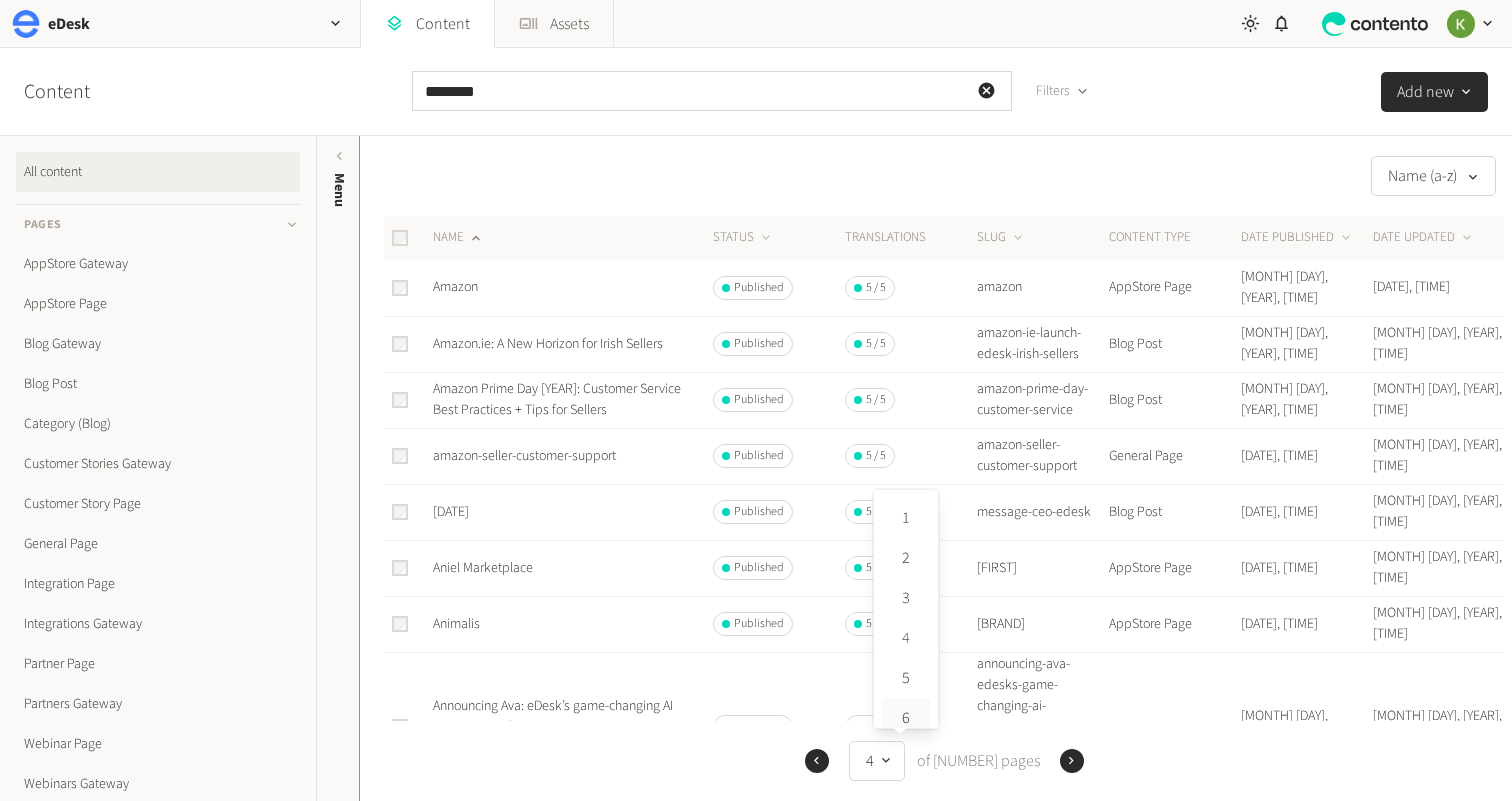 scroll, scrollTop: 10, scrollLeft: 0, axis: vertical 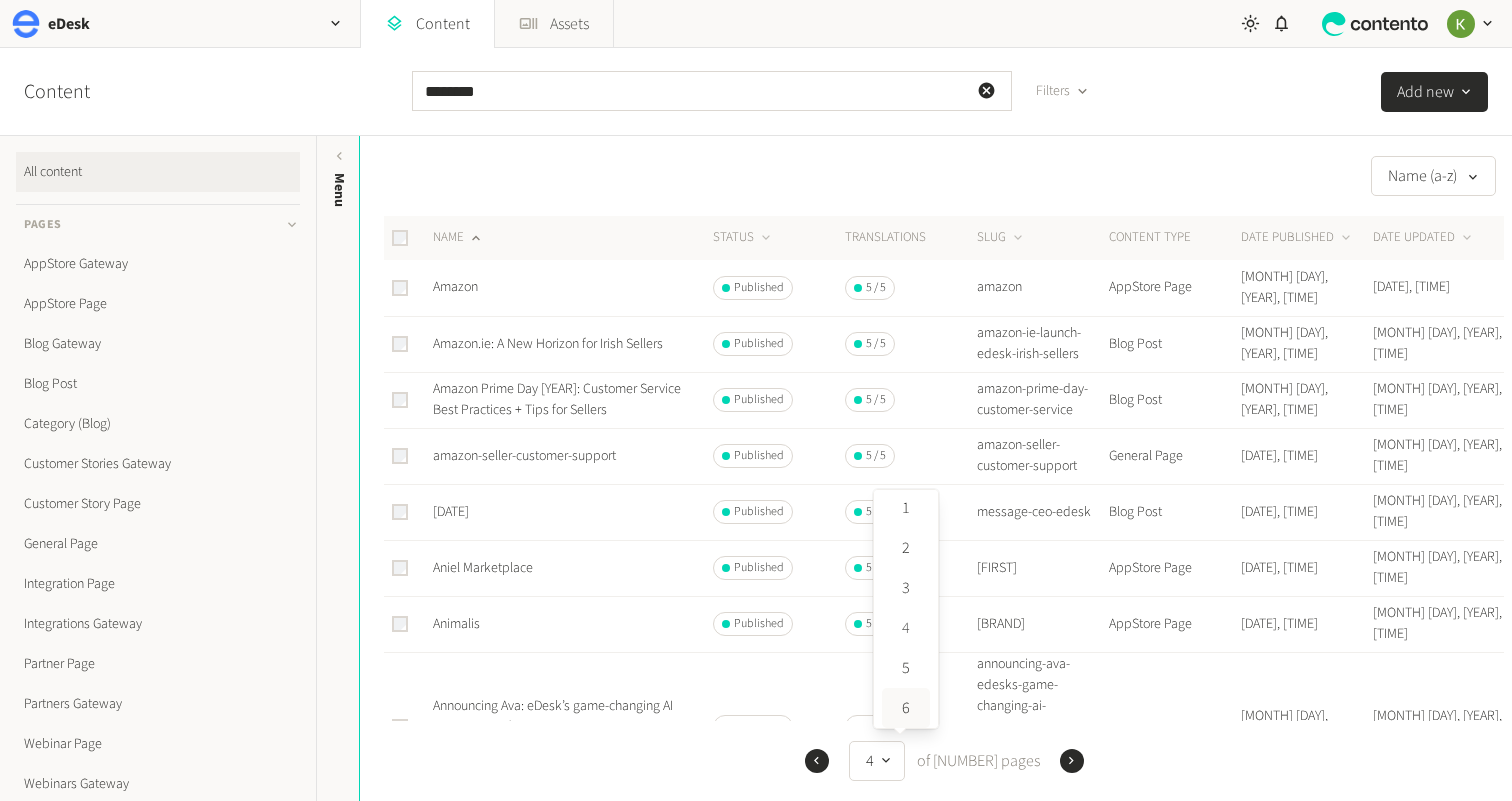 click on "6" 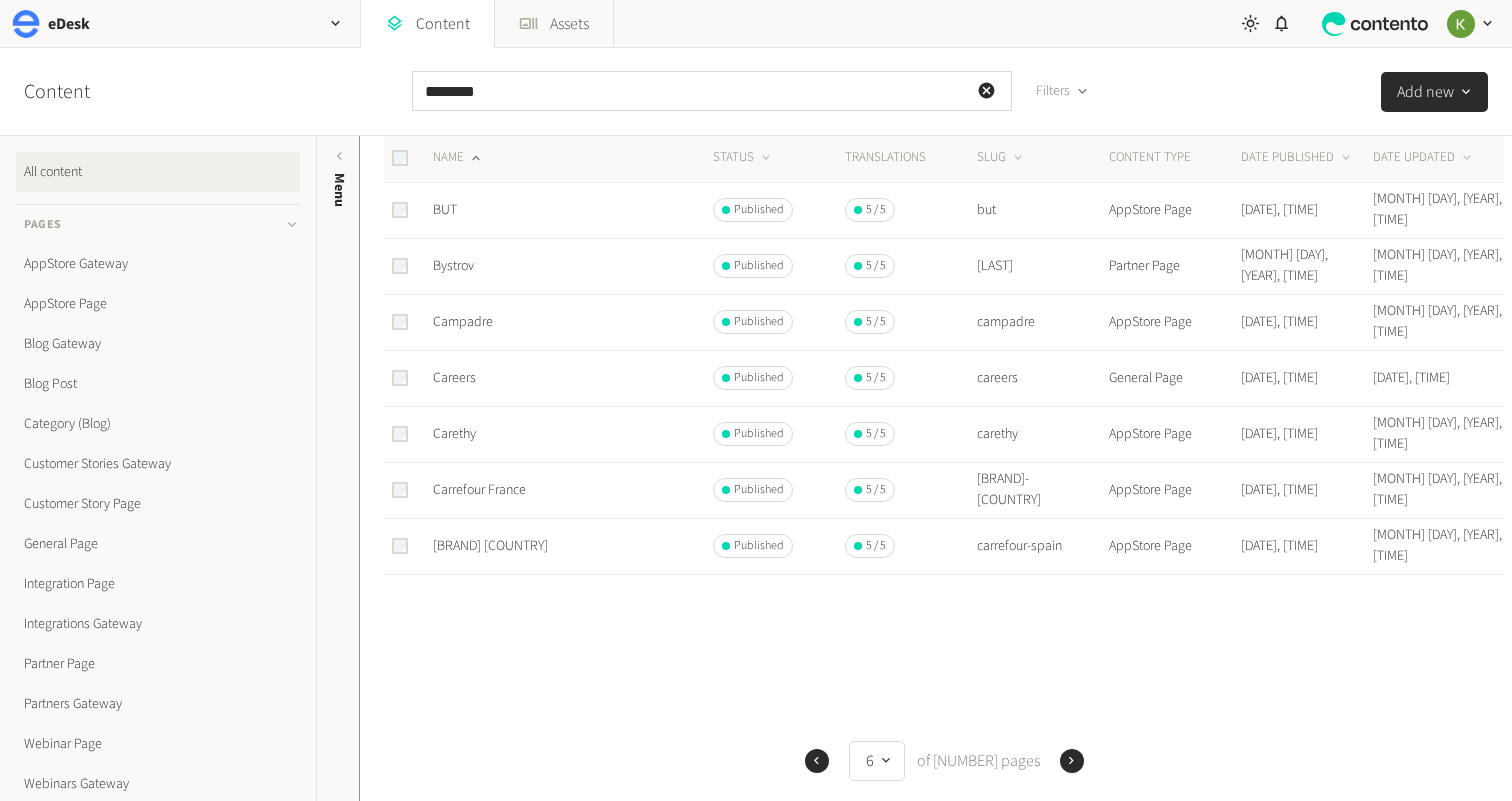 scroll, scrollTop: 848, scrollLeft: 0, axis: vertical 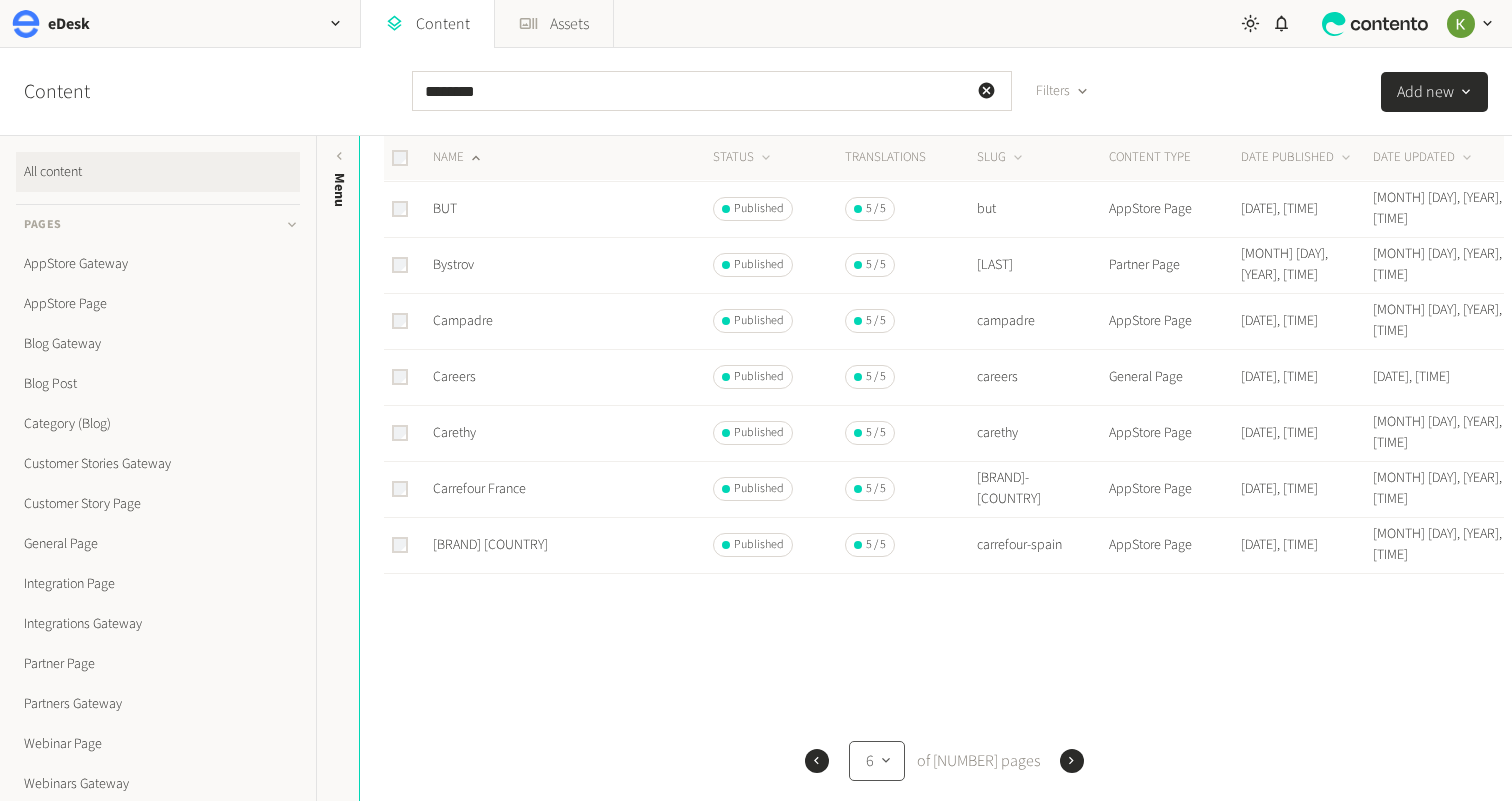 click 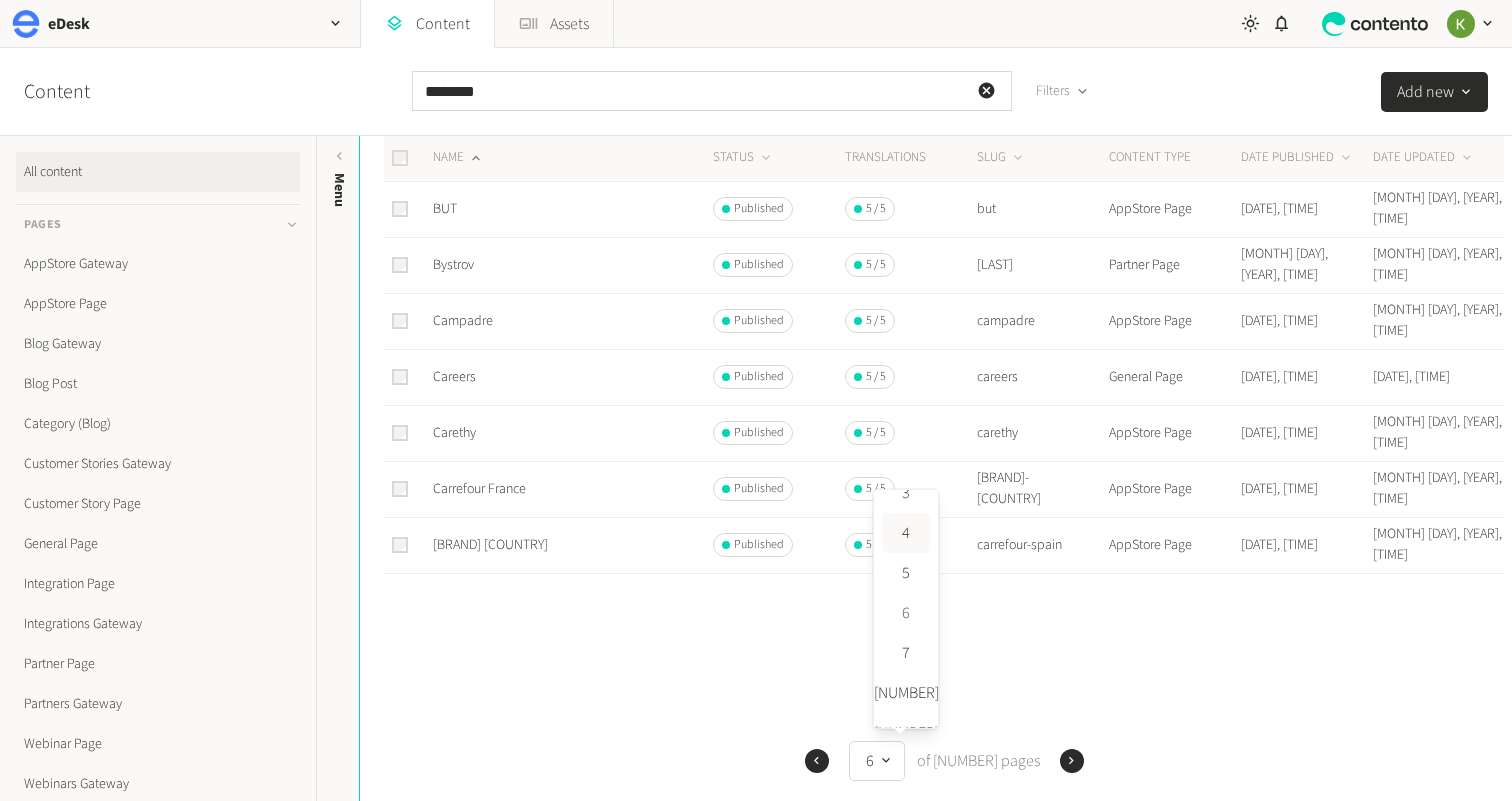 scroll, scrollTop: 132, scrollLeft: 0, axis: vertical 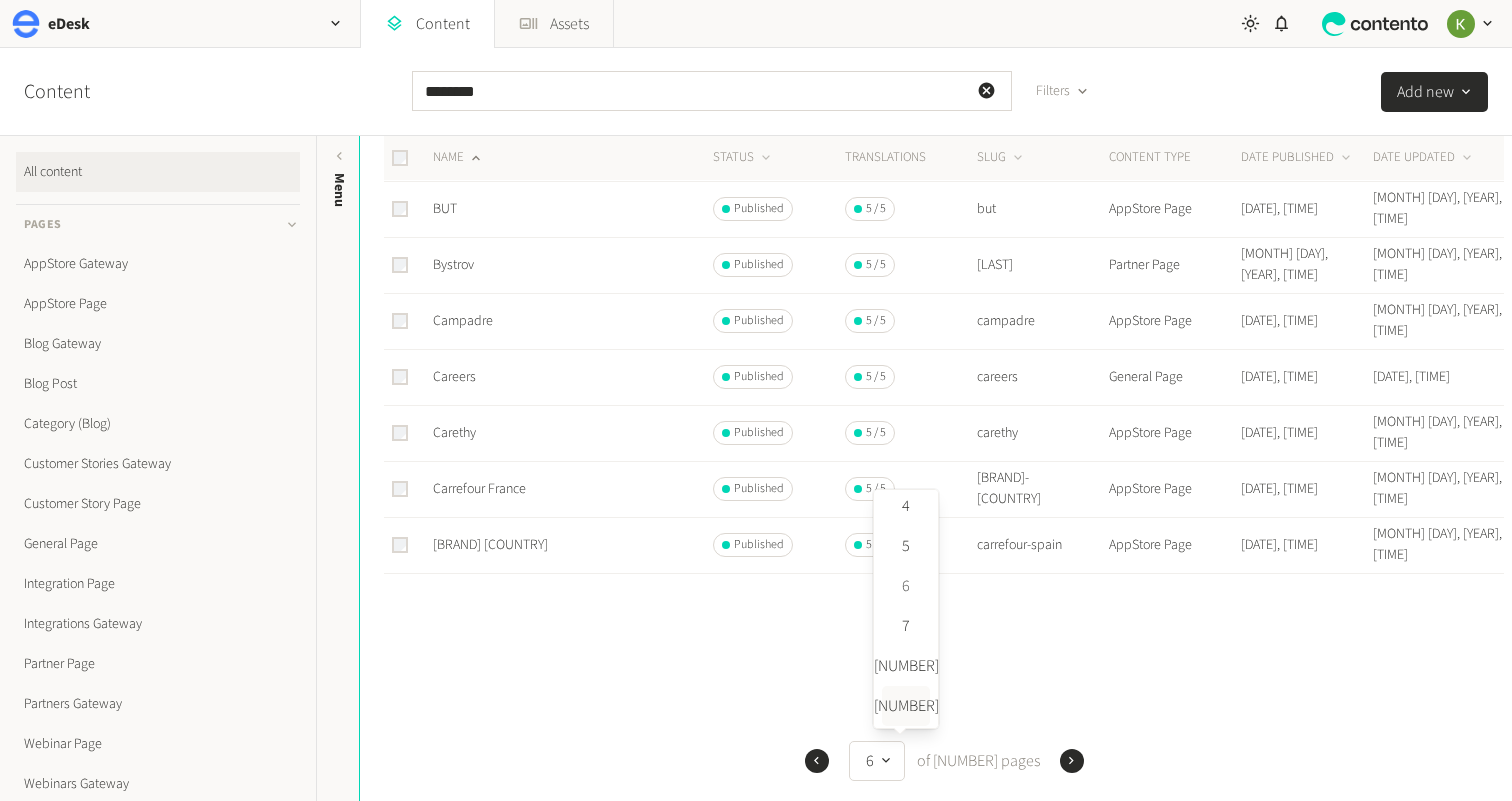 click on "[NUMBER]" 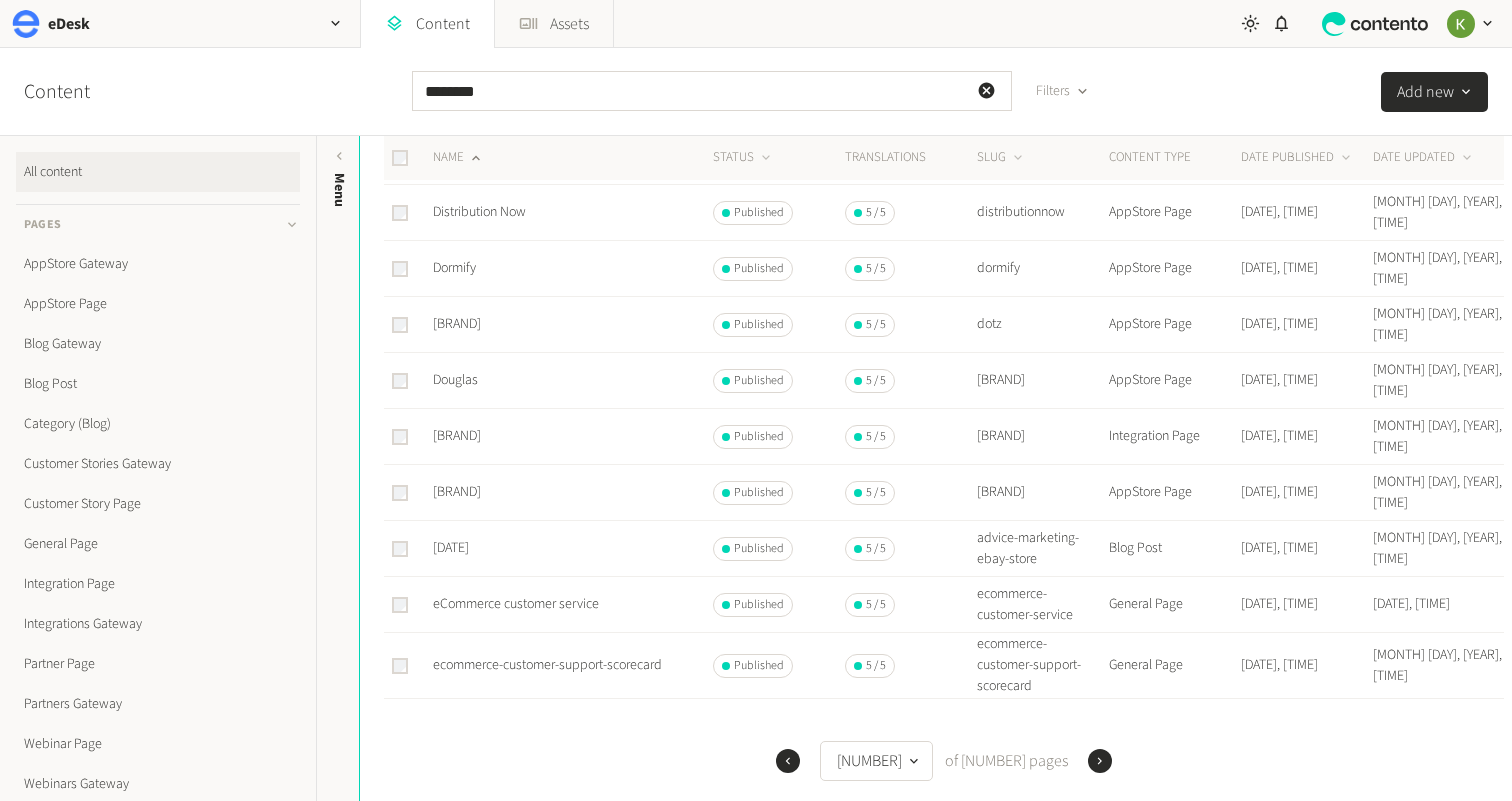 scroll, scrollTop: 921, scrollLeft: 0, axis: vertical 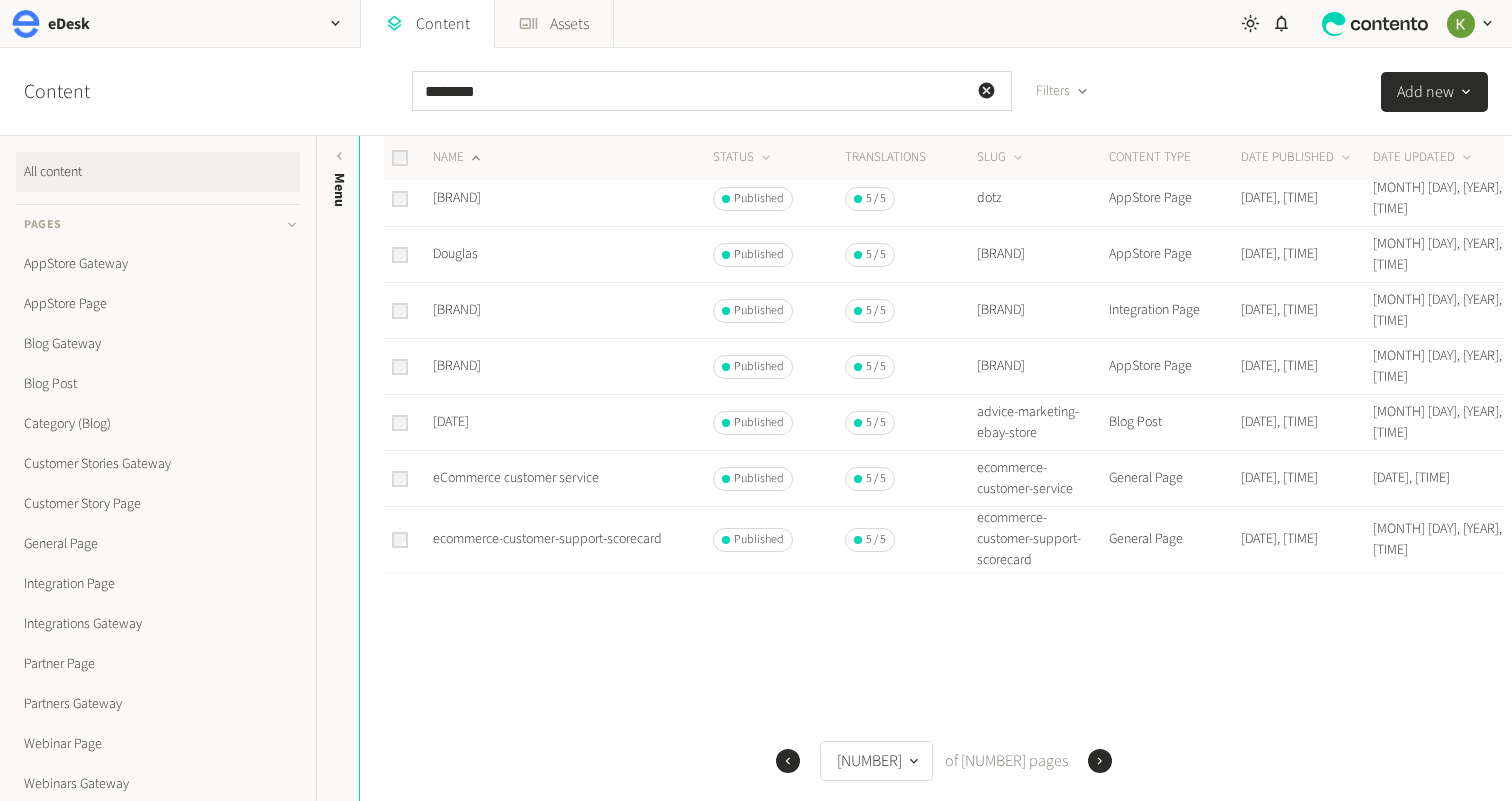click 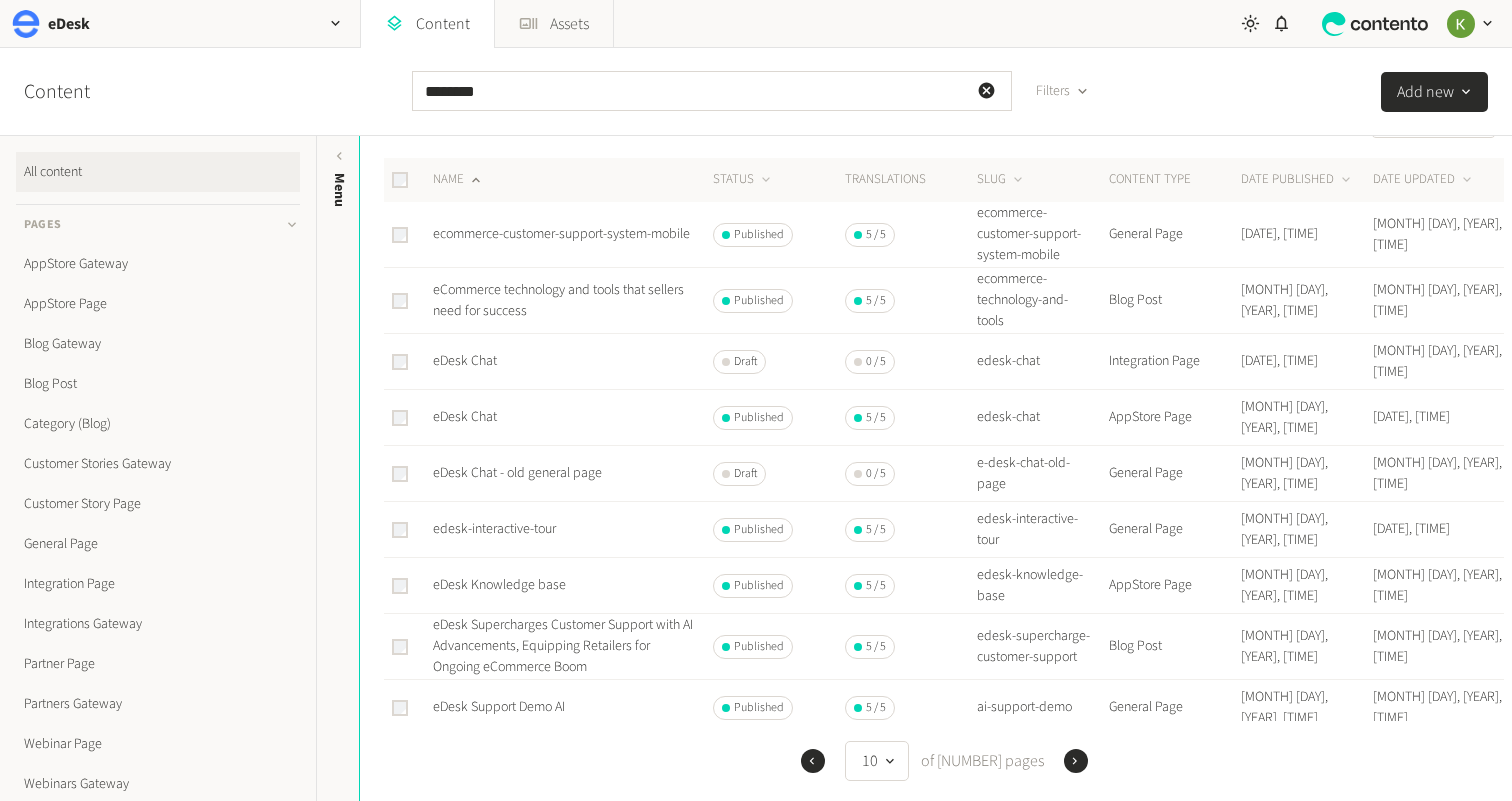 scroll, scrollTop: 0, scrollLeft: 0, axis: both 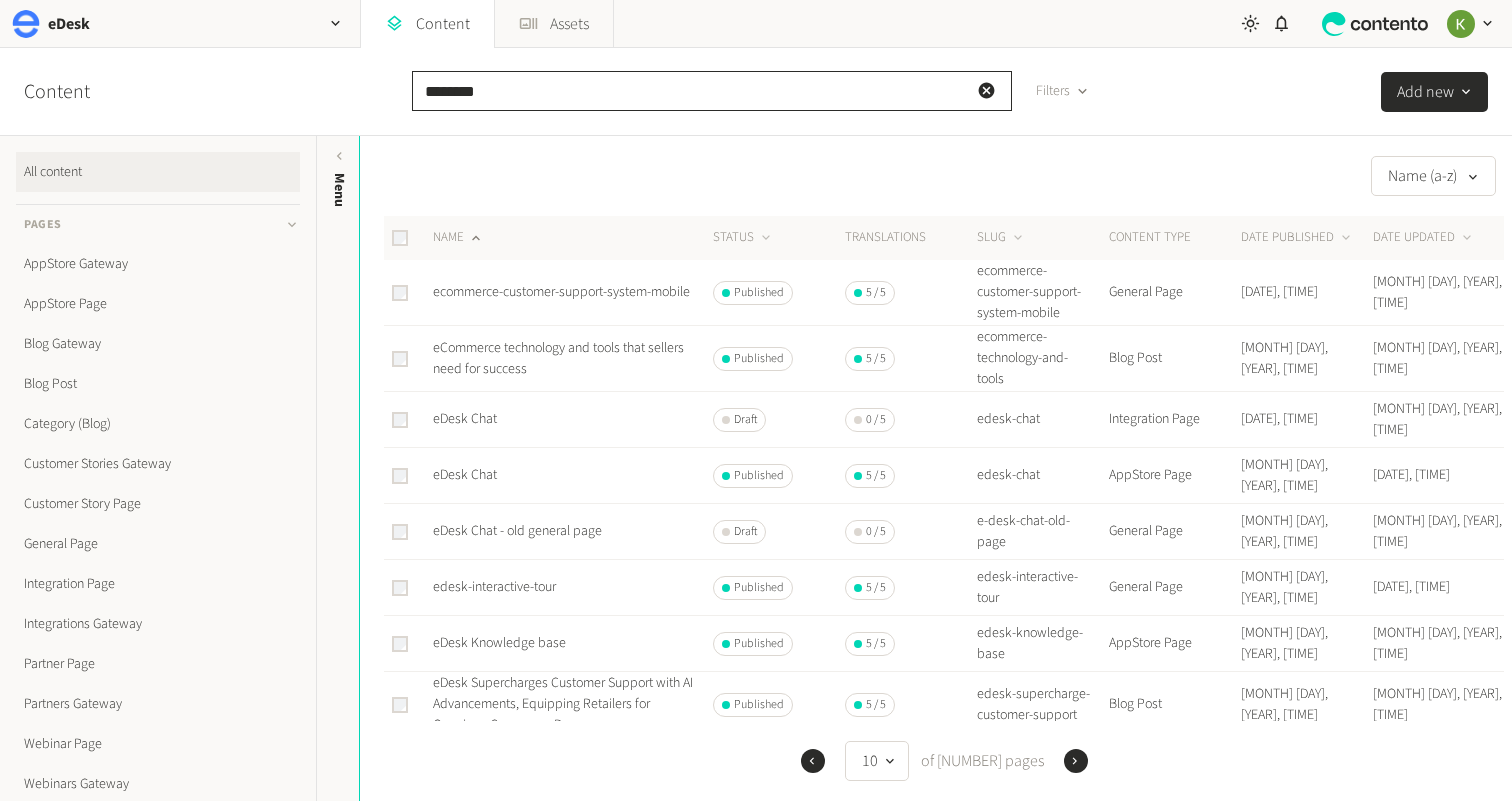 drag, startPoint x: 464, startPoint y: 95, endPoint x: 357, endPoint y: 97, distance: 107.01869 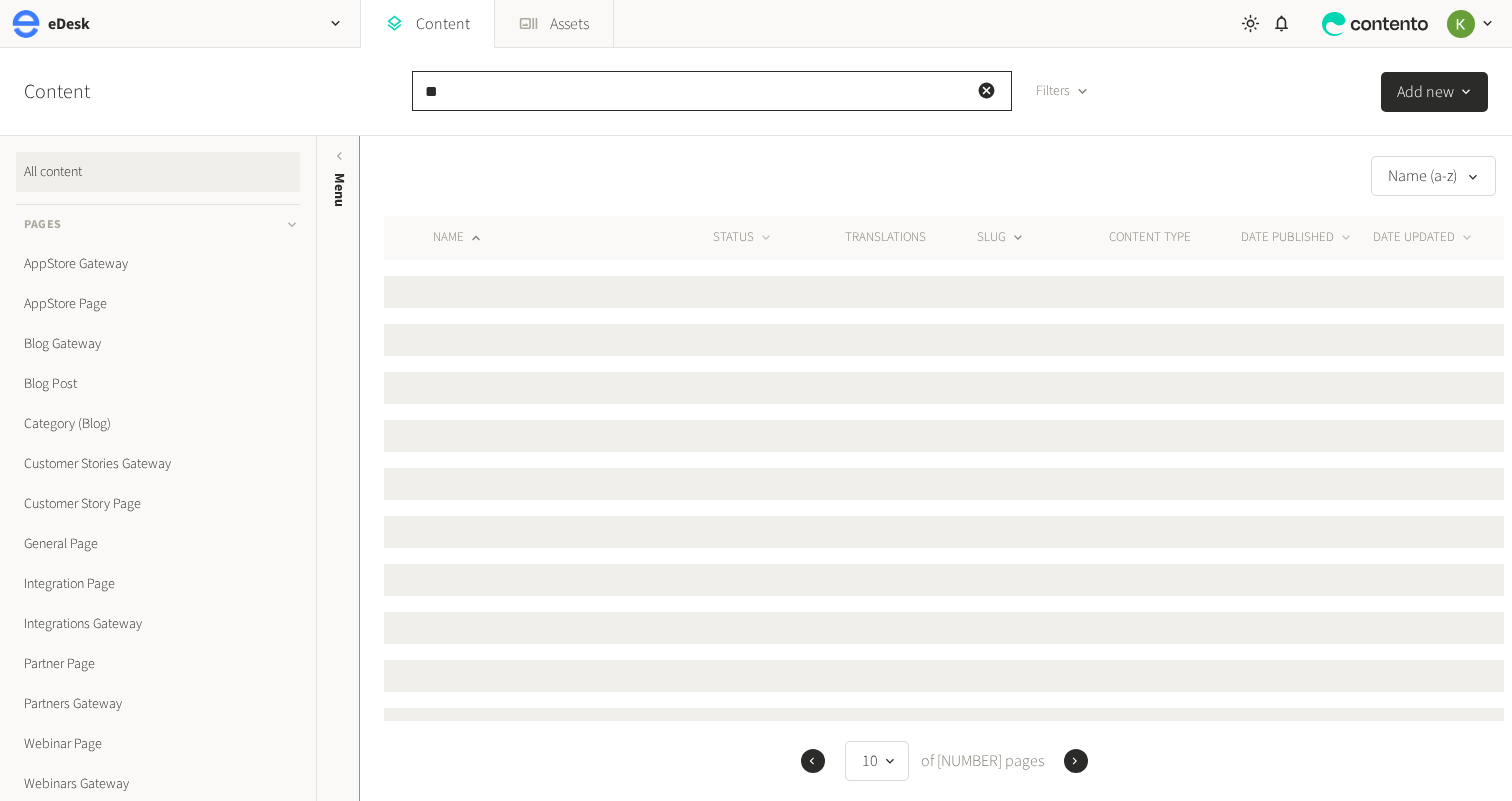 type on "**" 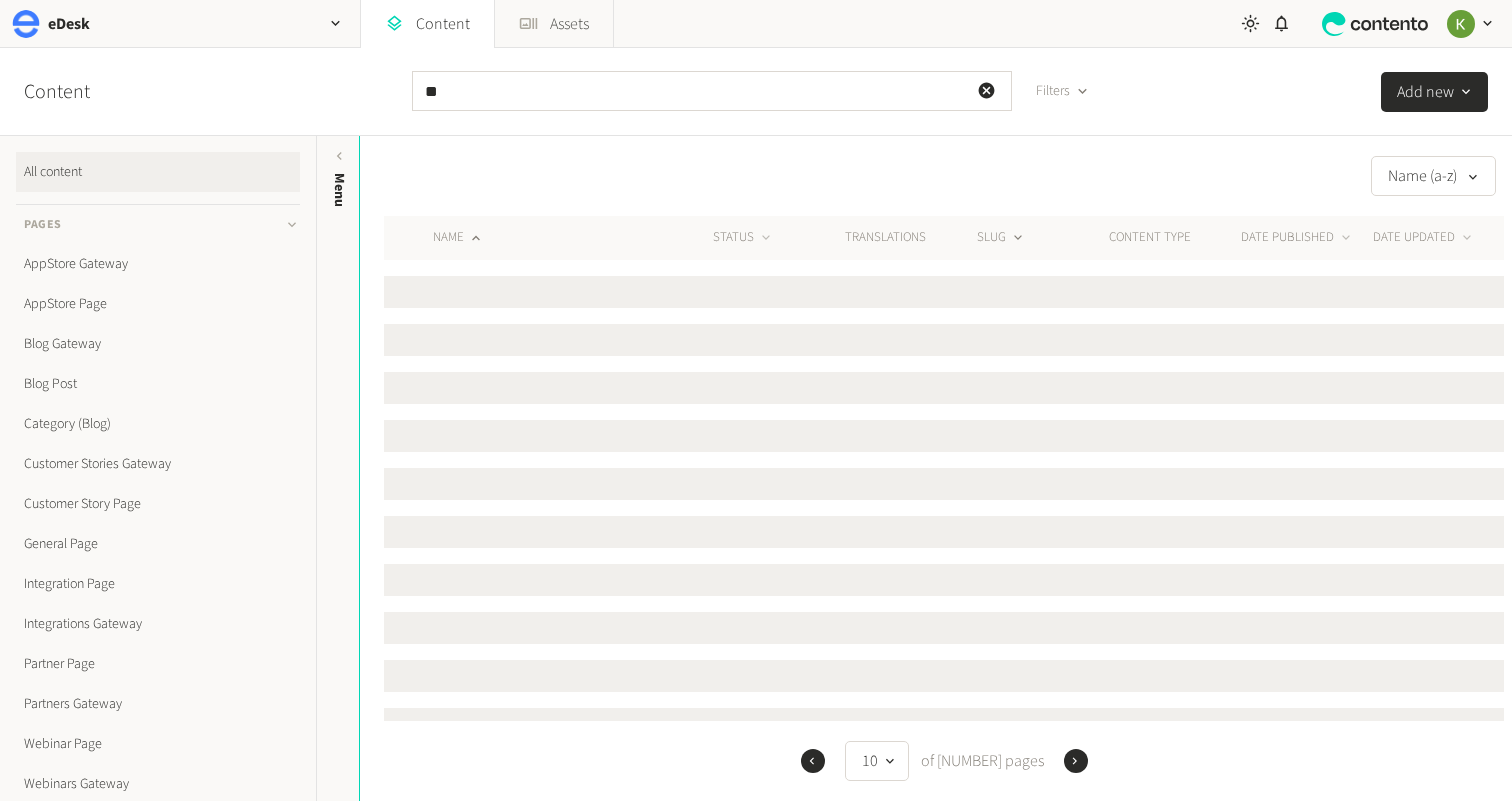 click 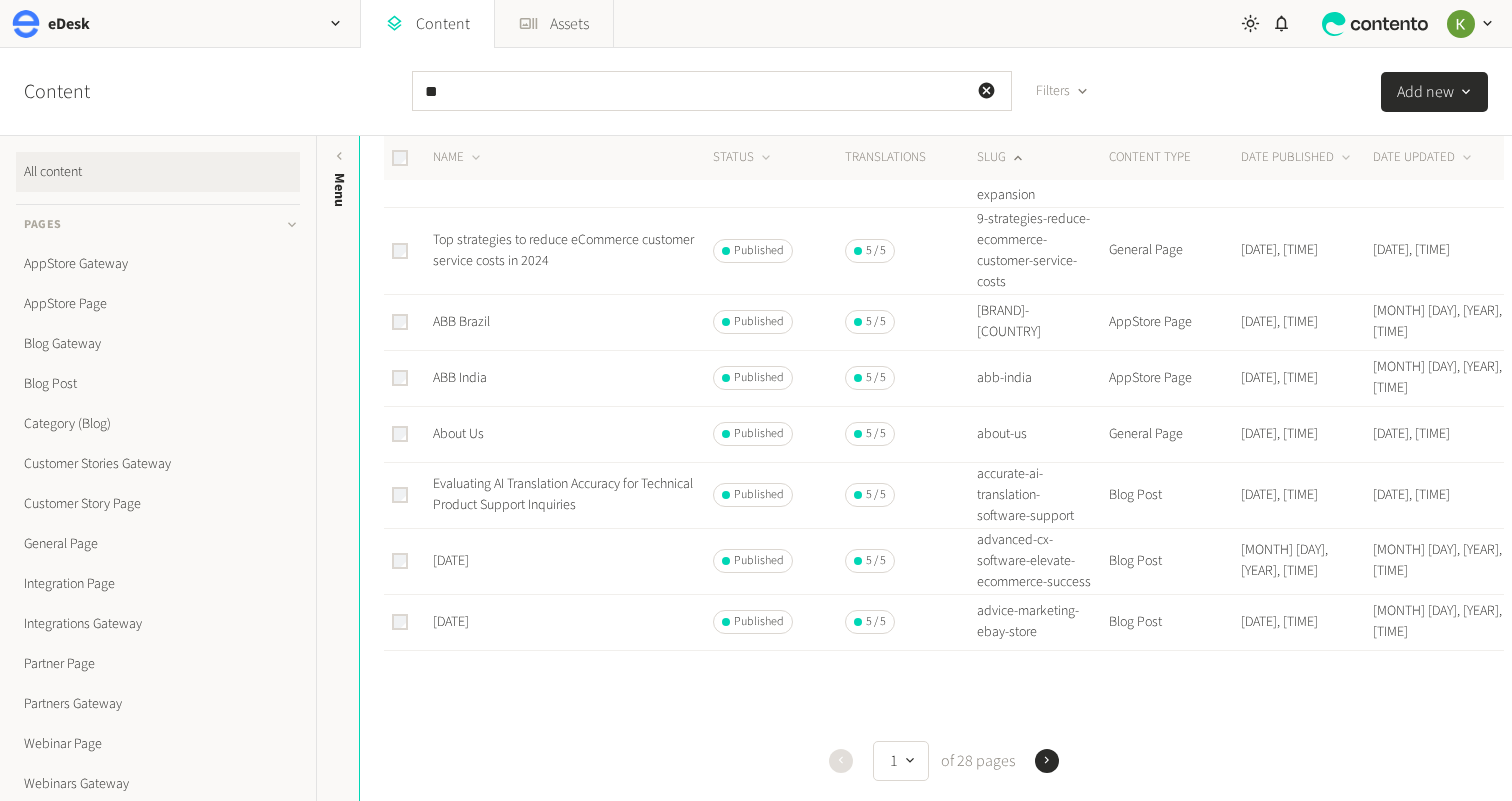 scroll, scrollTop: 916, scrollLeft: 0, axis: vertical 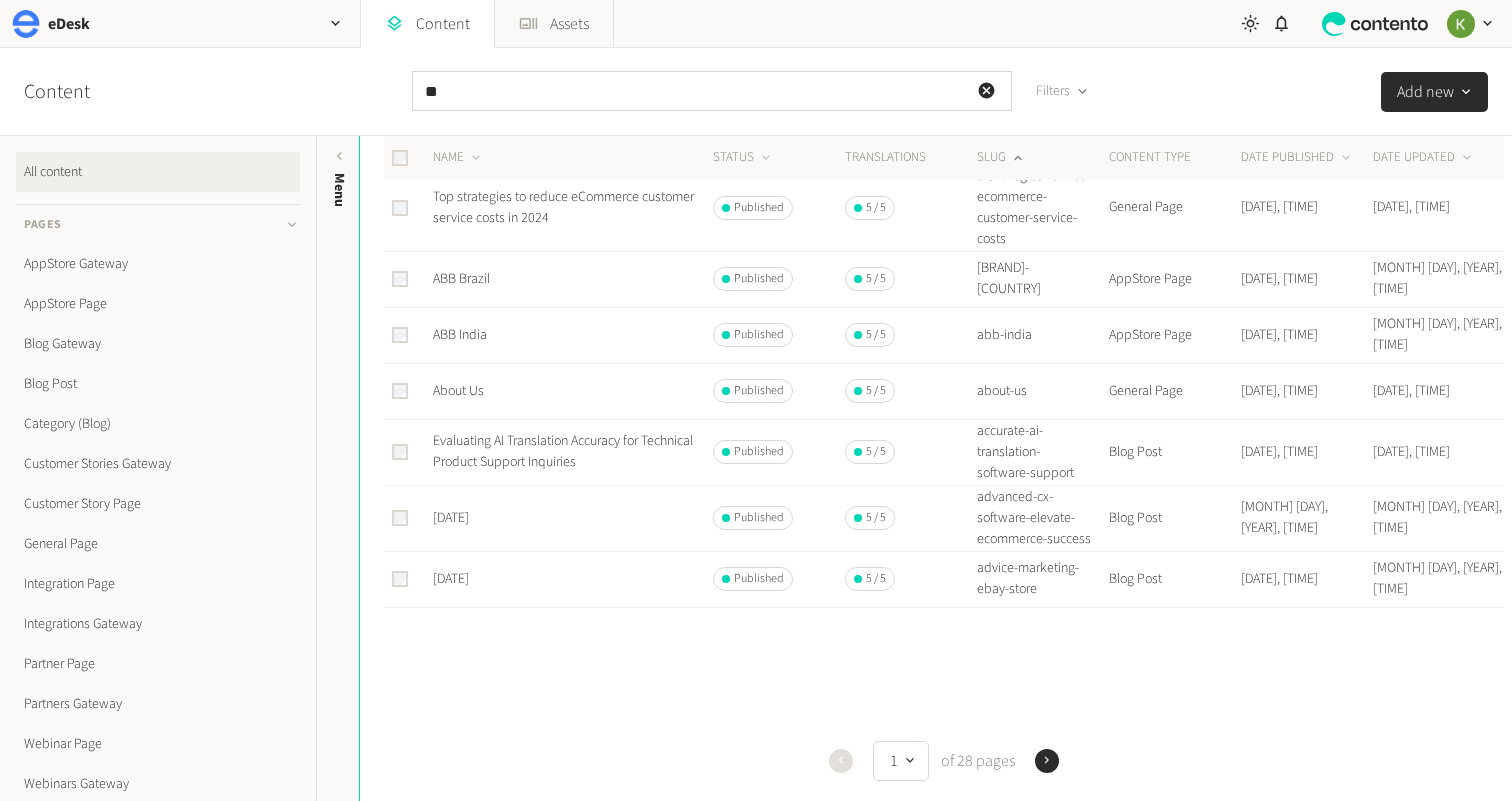click 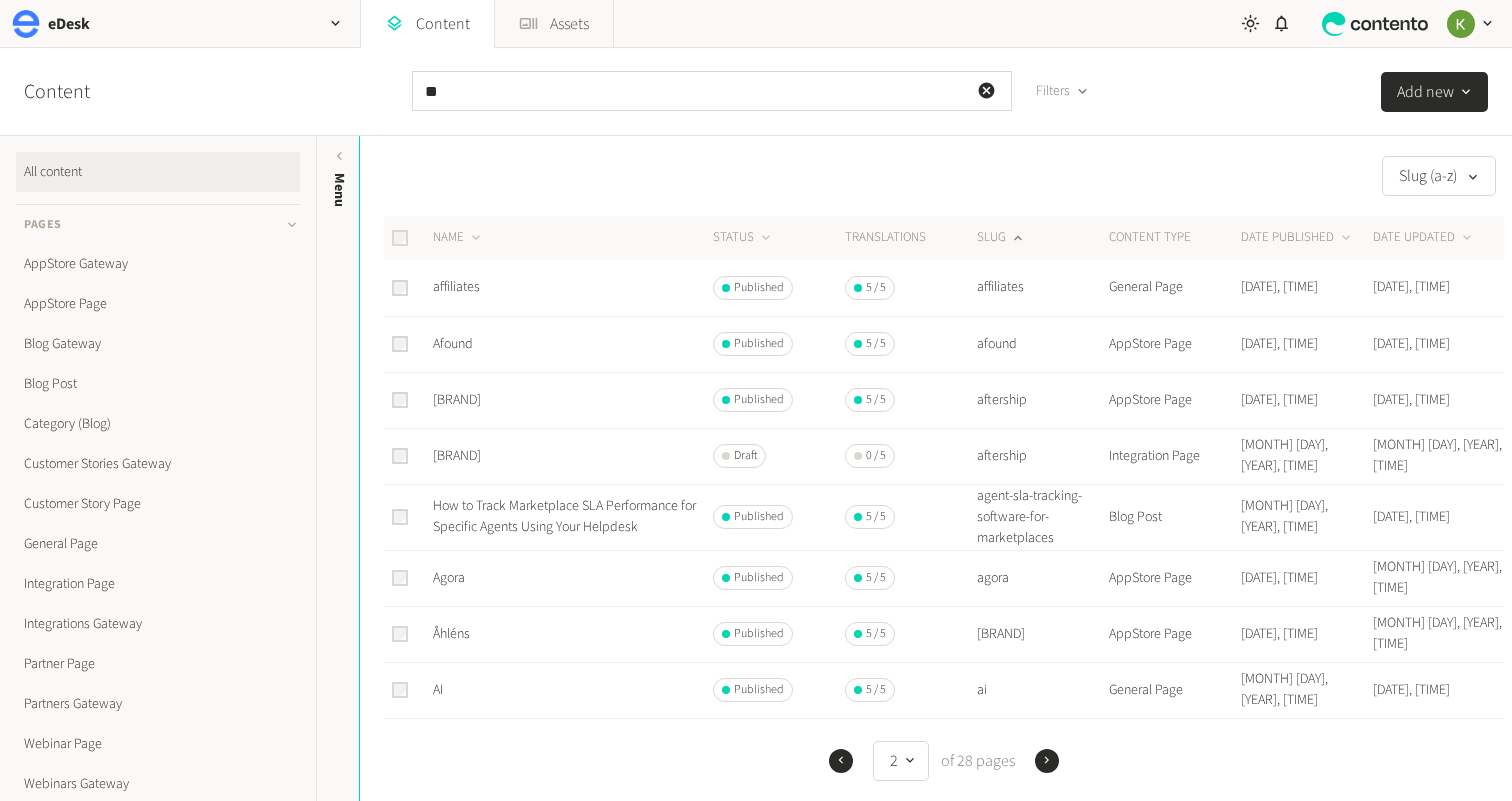 click on "AI" 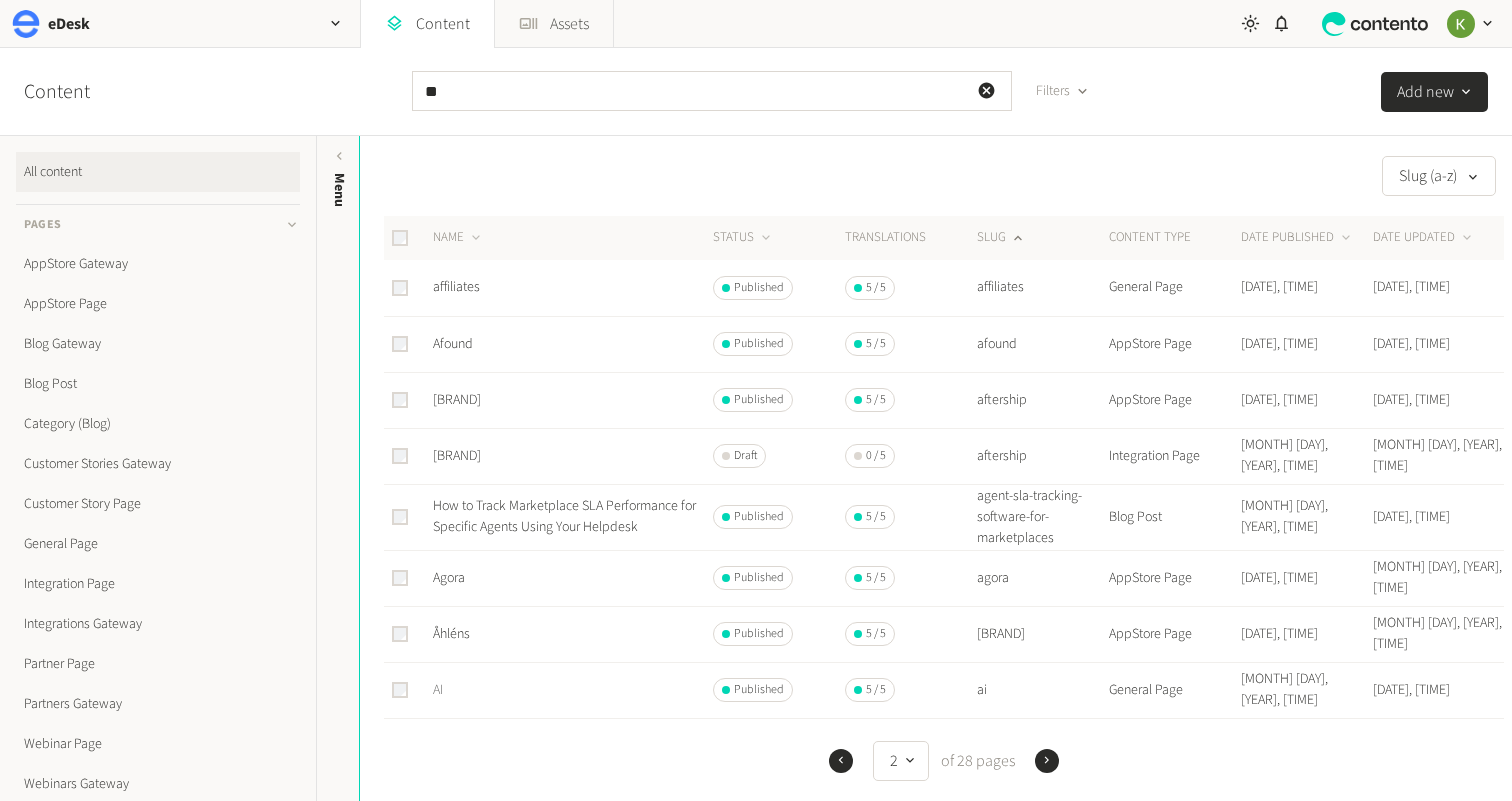 click on "AI" 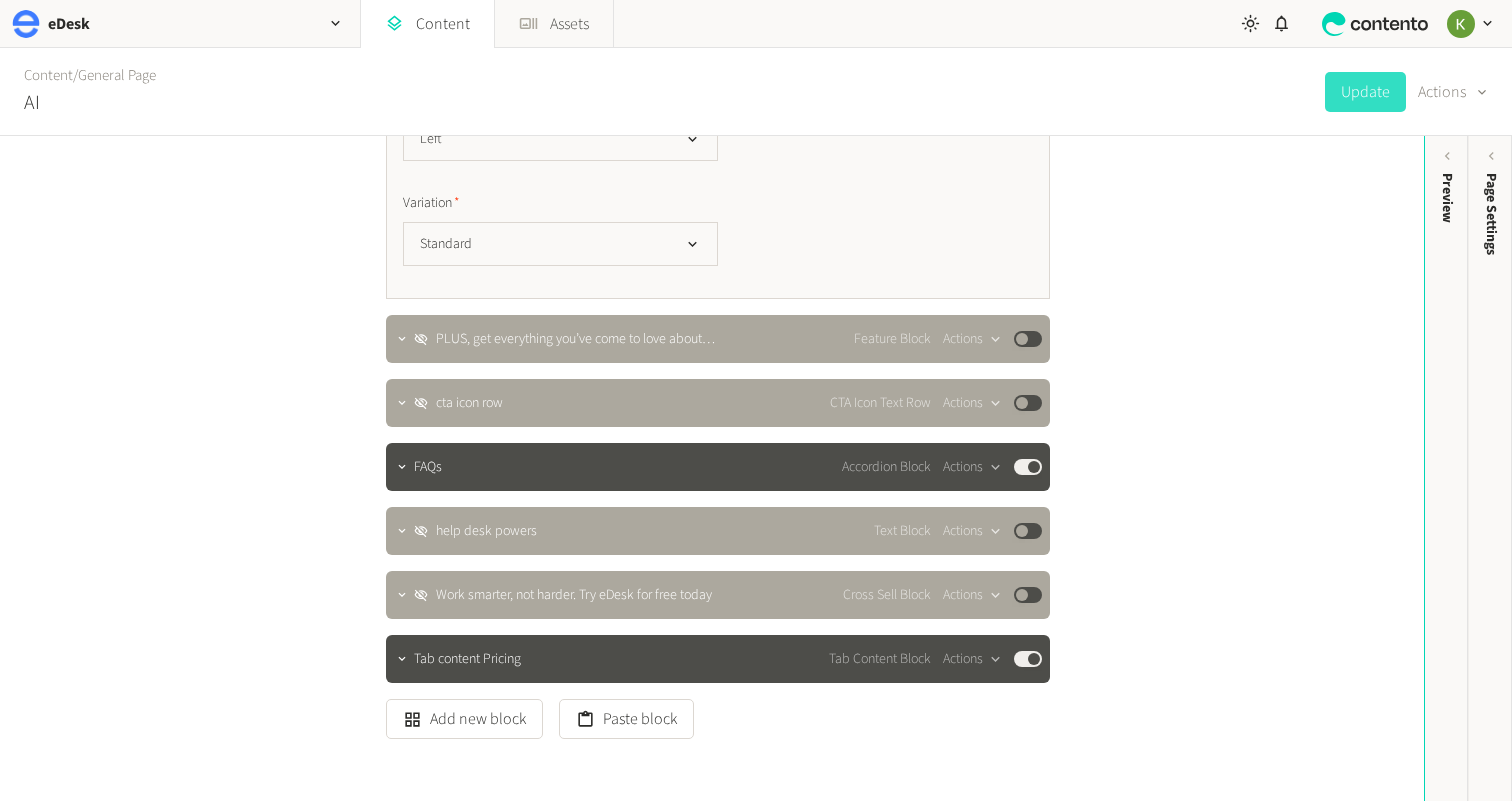 scroll, scrollTop: 9989, scrollLeft: 0, axis: vertical 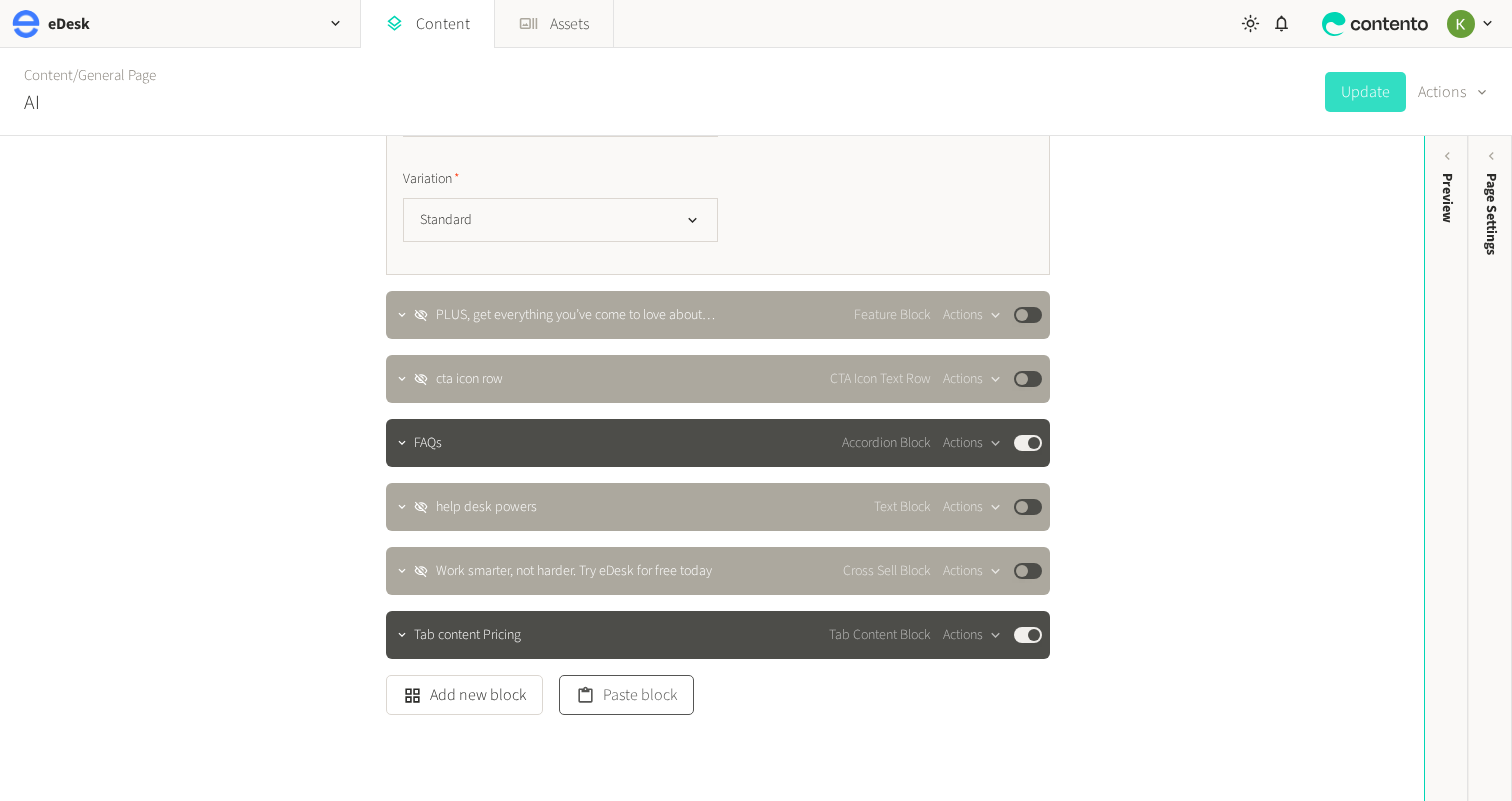 click on "Paste block" 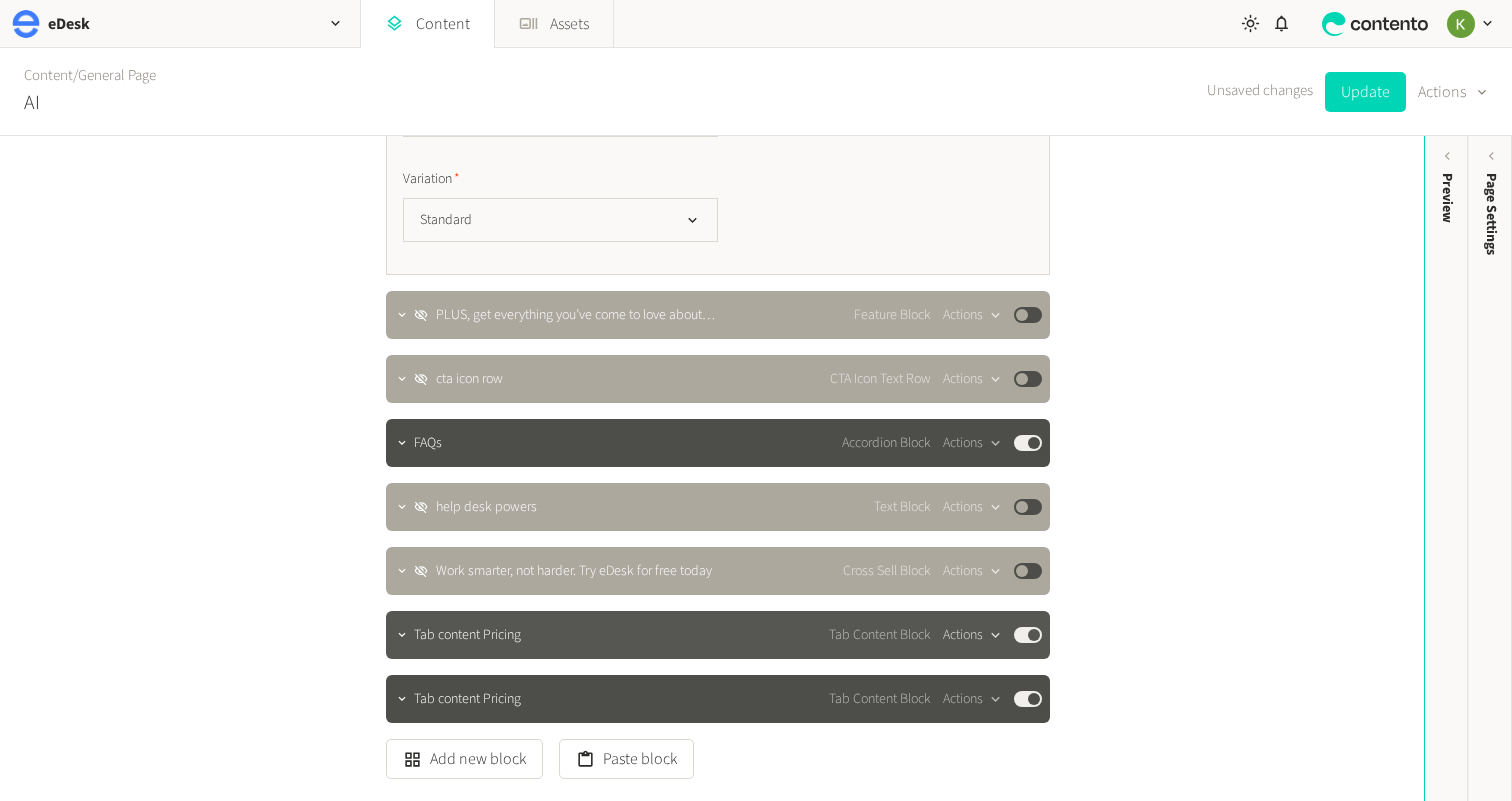 click 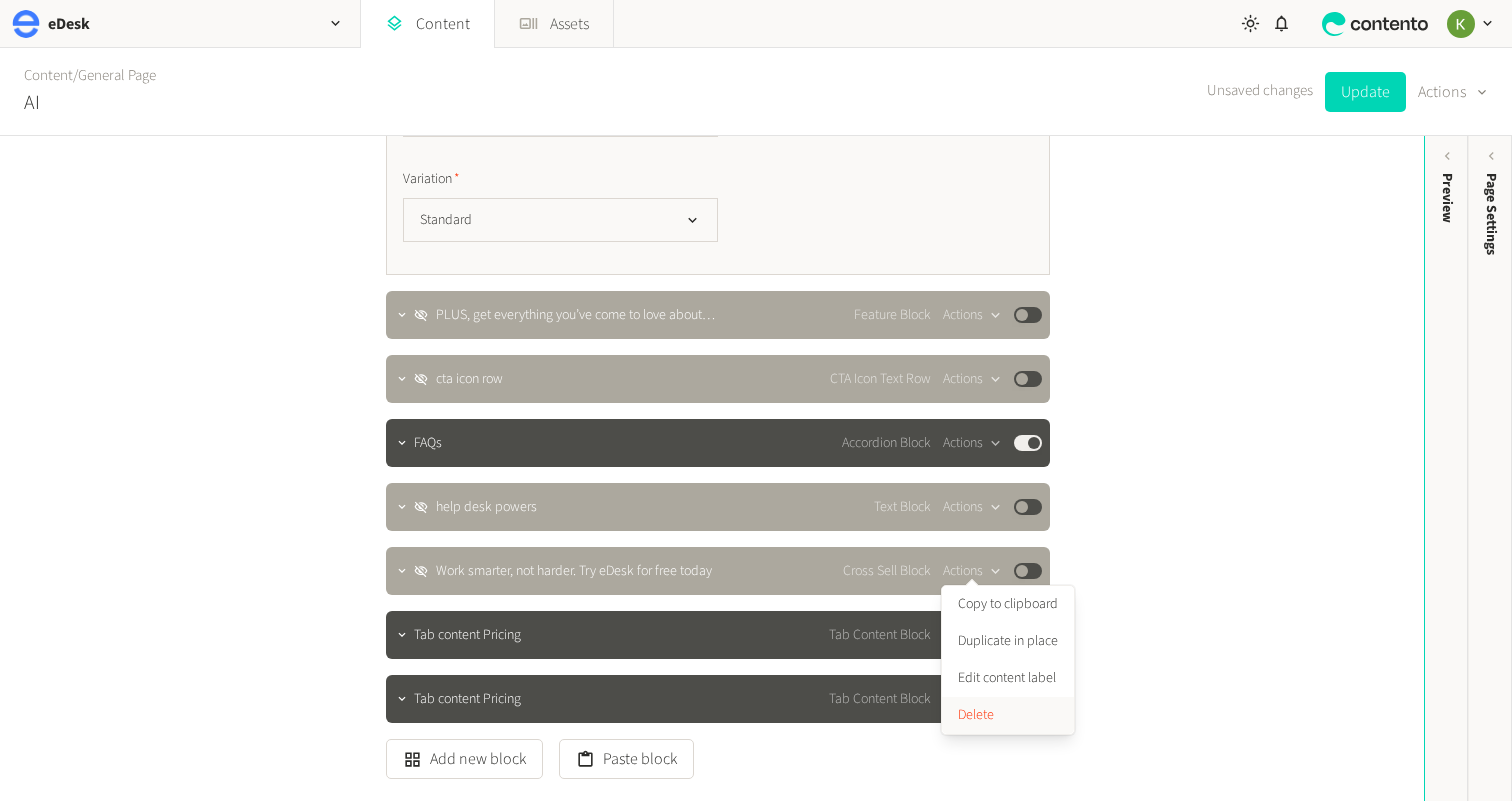 click on "Delete" 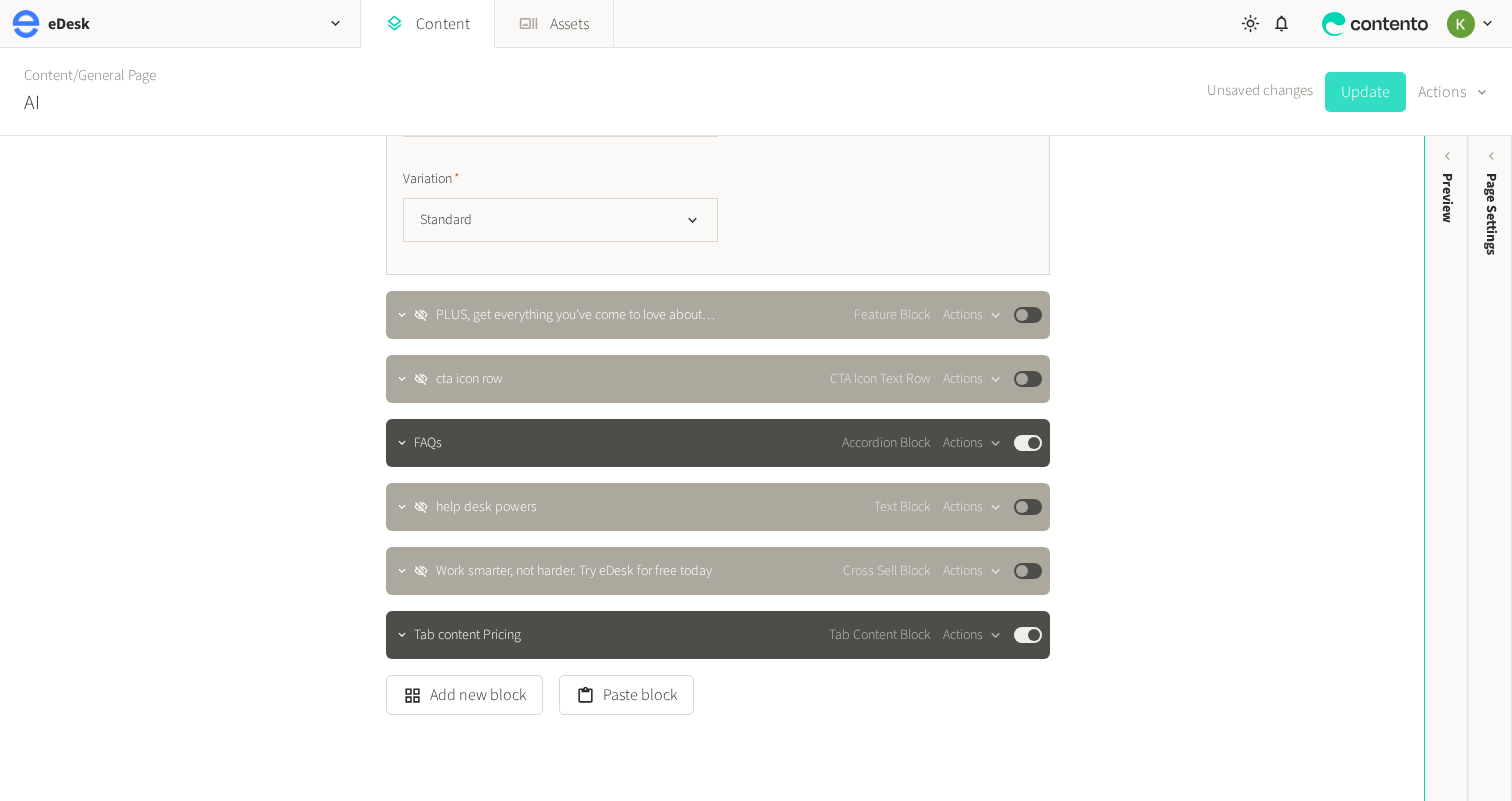 click on "Update" 